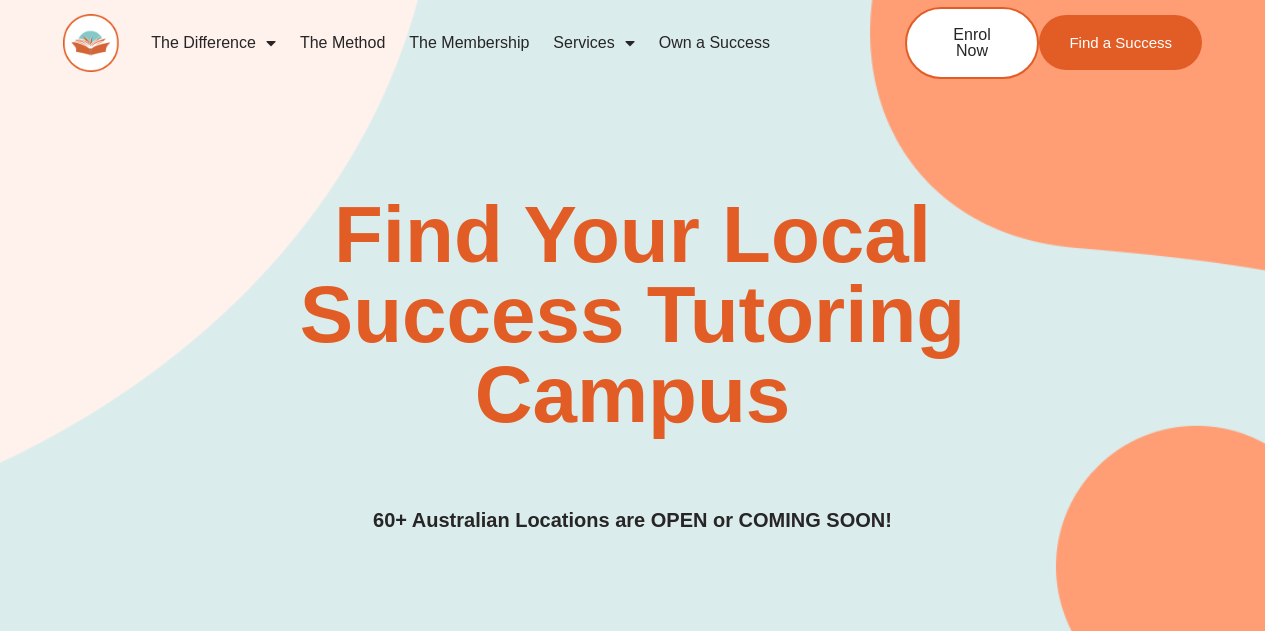 scroll, scrollTop: 706, scrollLeft: 0, axis: vertical 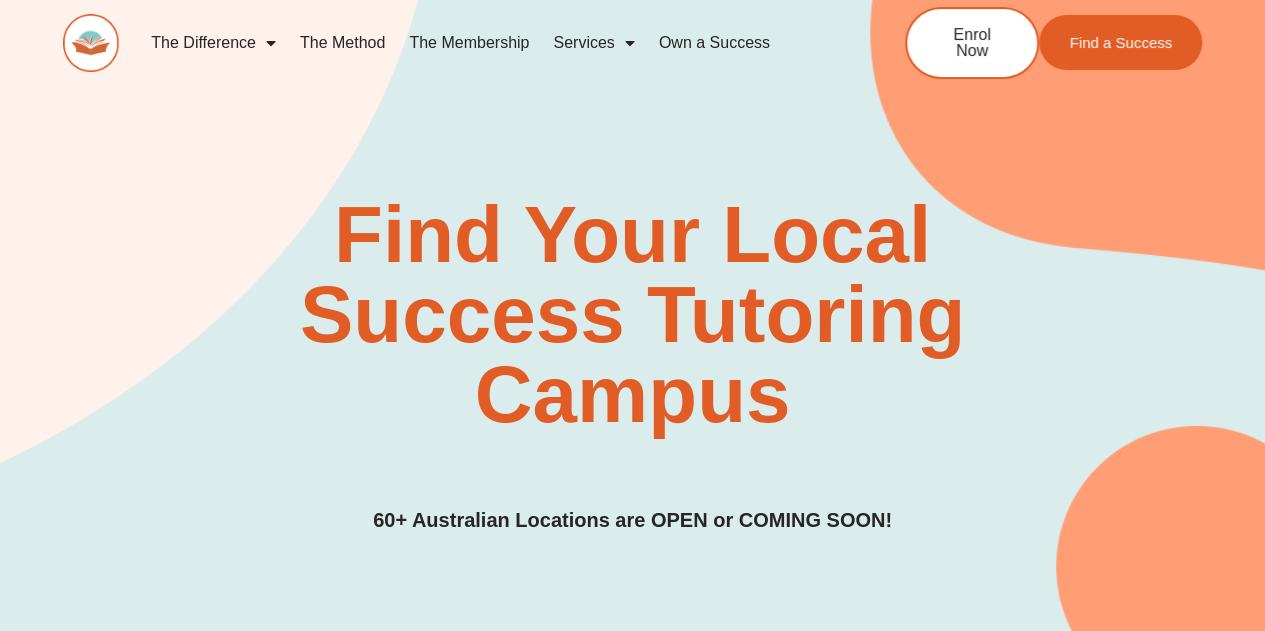 click on "The Method" 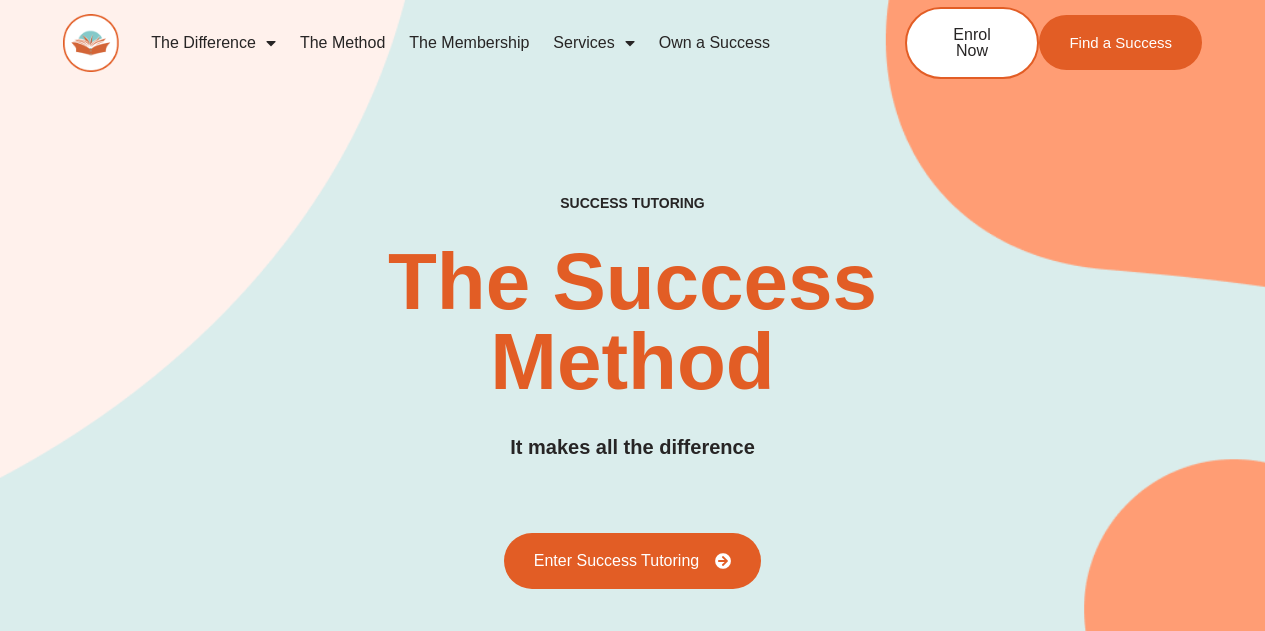 scroll, scrollTop: 245, scrollLeft: 0, axis: vertical 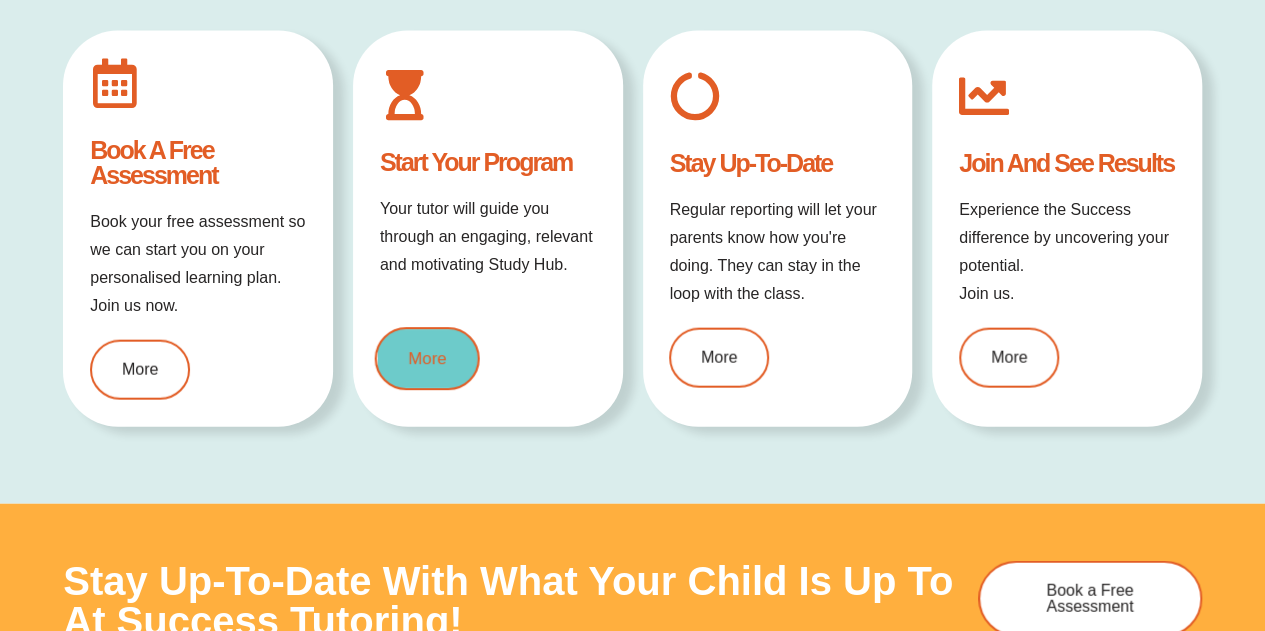 click on "More" at bounding box center (427, 358) 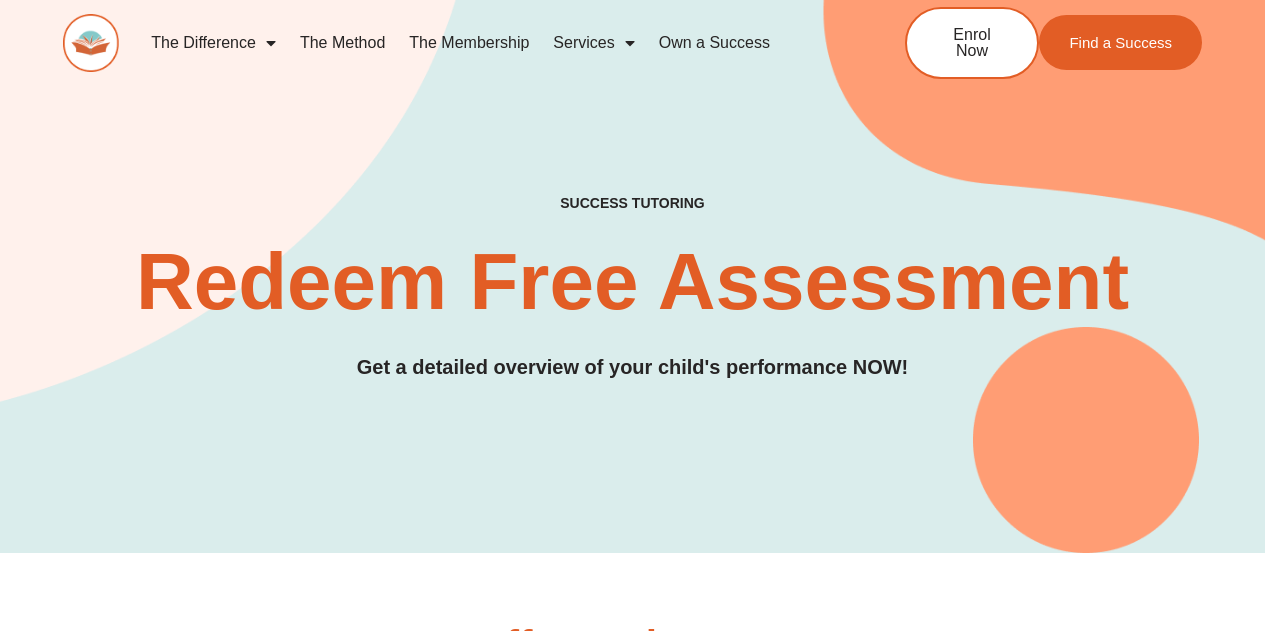 scroll, scrollTop: 81, scrollLeft: 0, axis: vertical 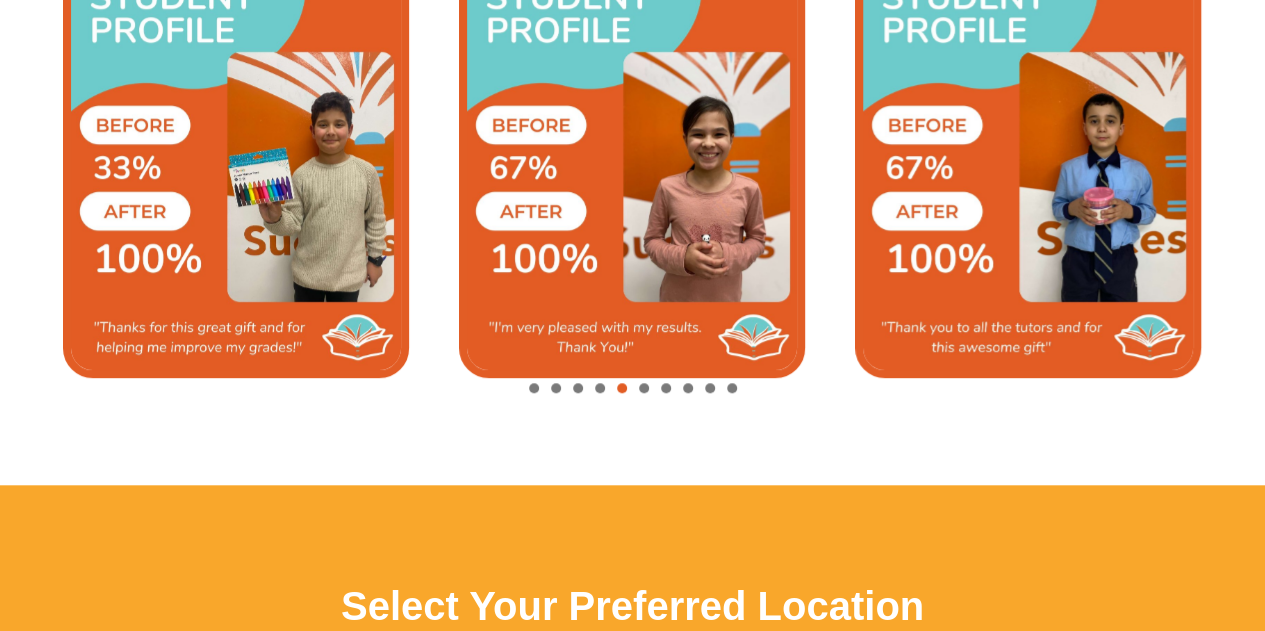 click at bounding box center [644, 388] 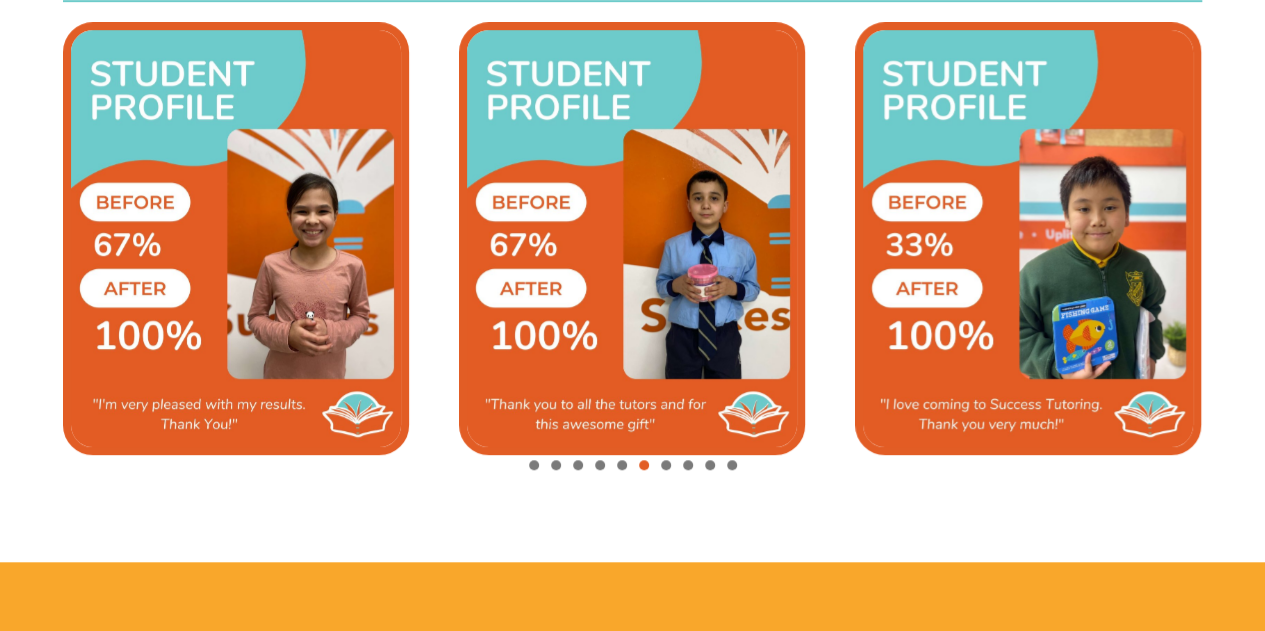 scroll, scrollTop: 4409, scrollLeft: 0, axis: vertical 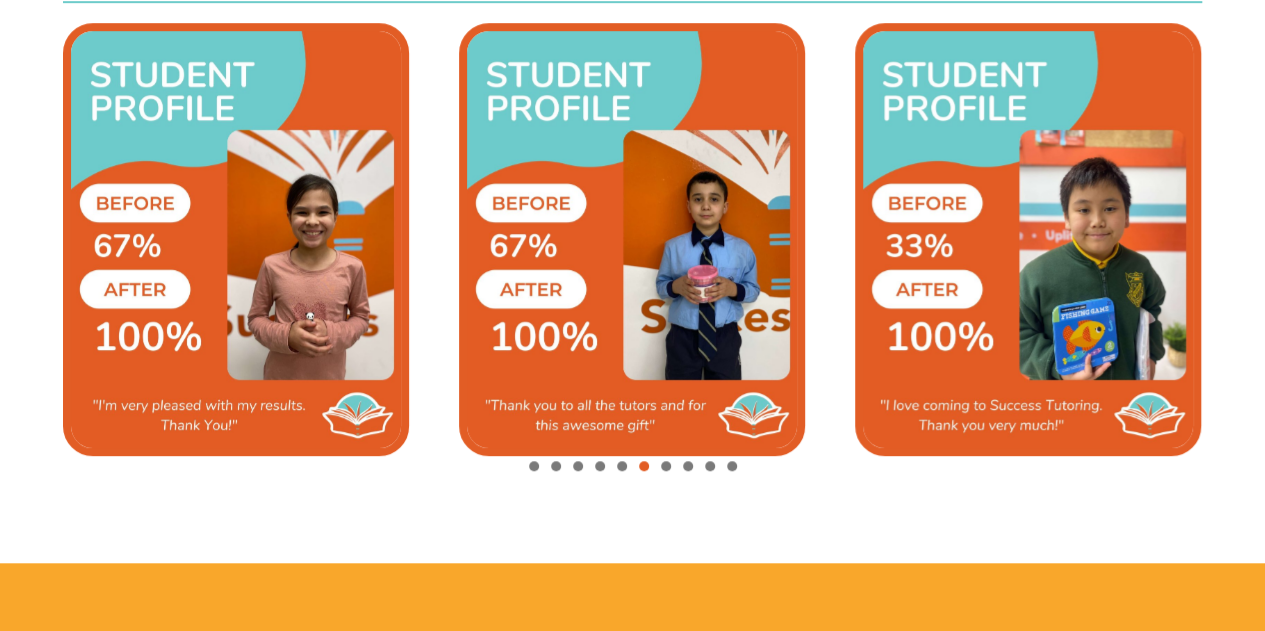 click at bounding box center [632, 467] 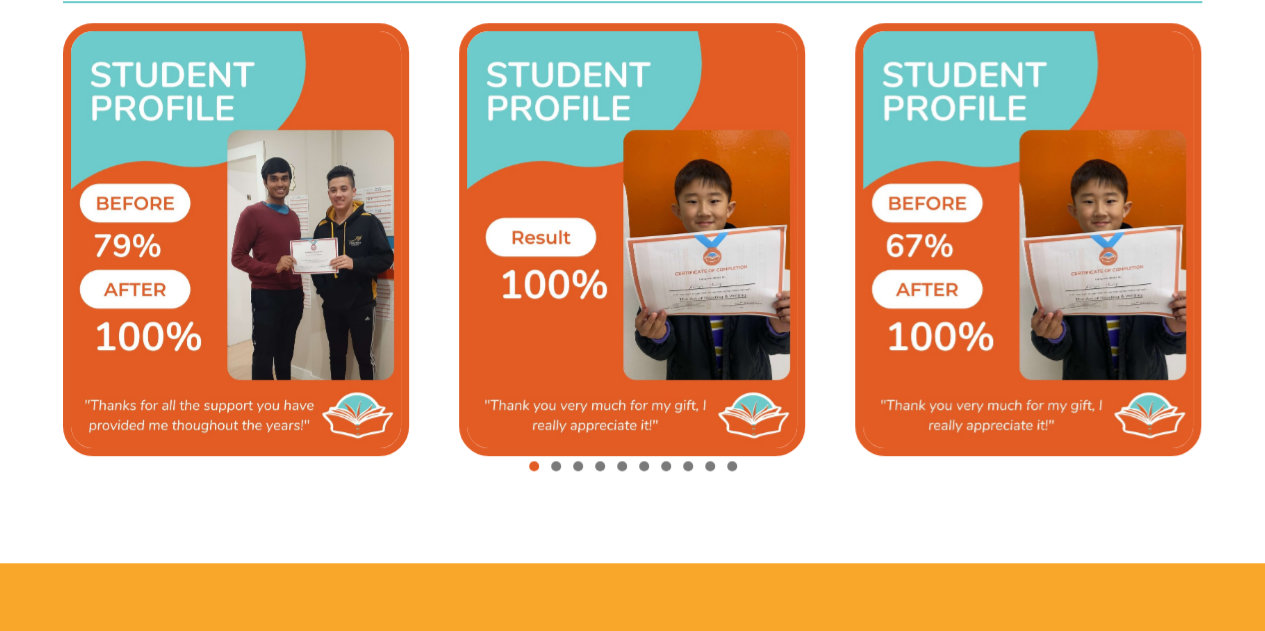 click at bounding box center (632, 467) 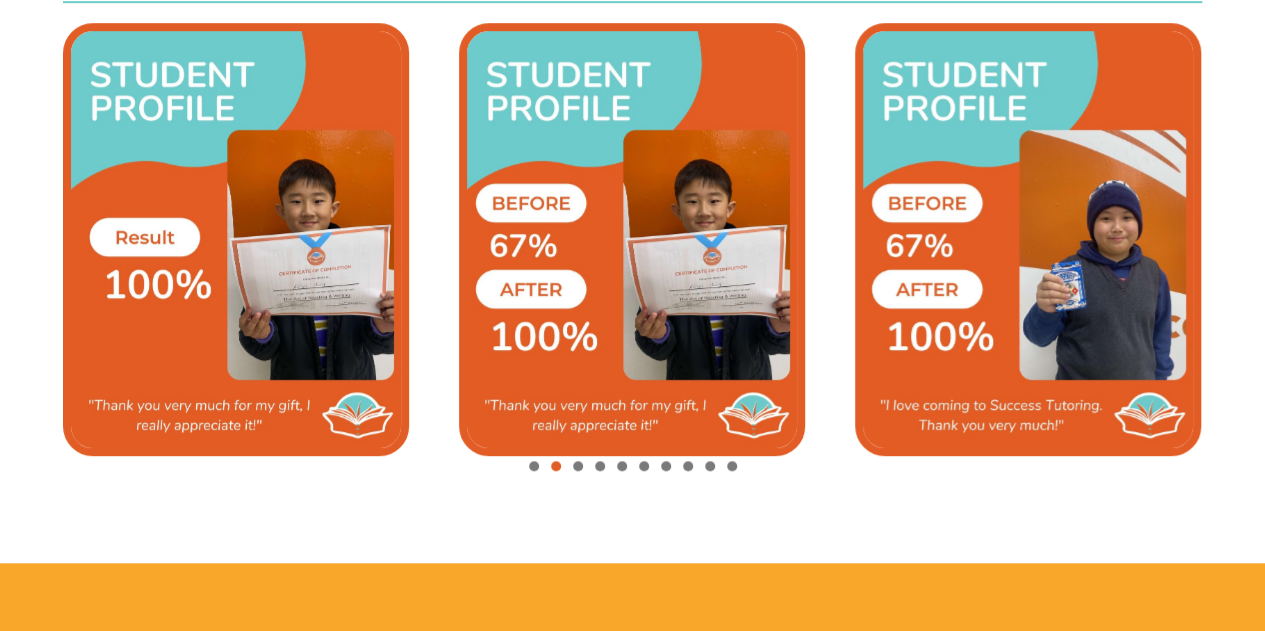 click at bounding box center (632, 467) 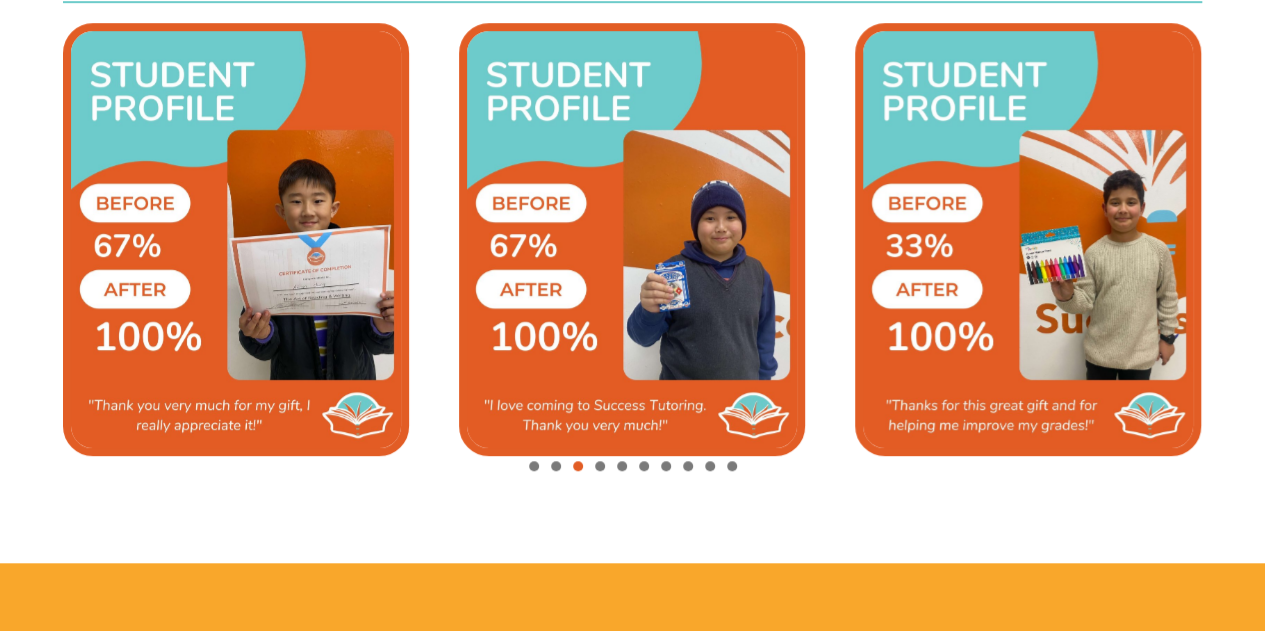 click at bounding box center (600, 466) 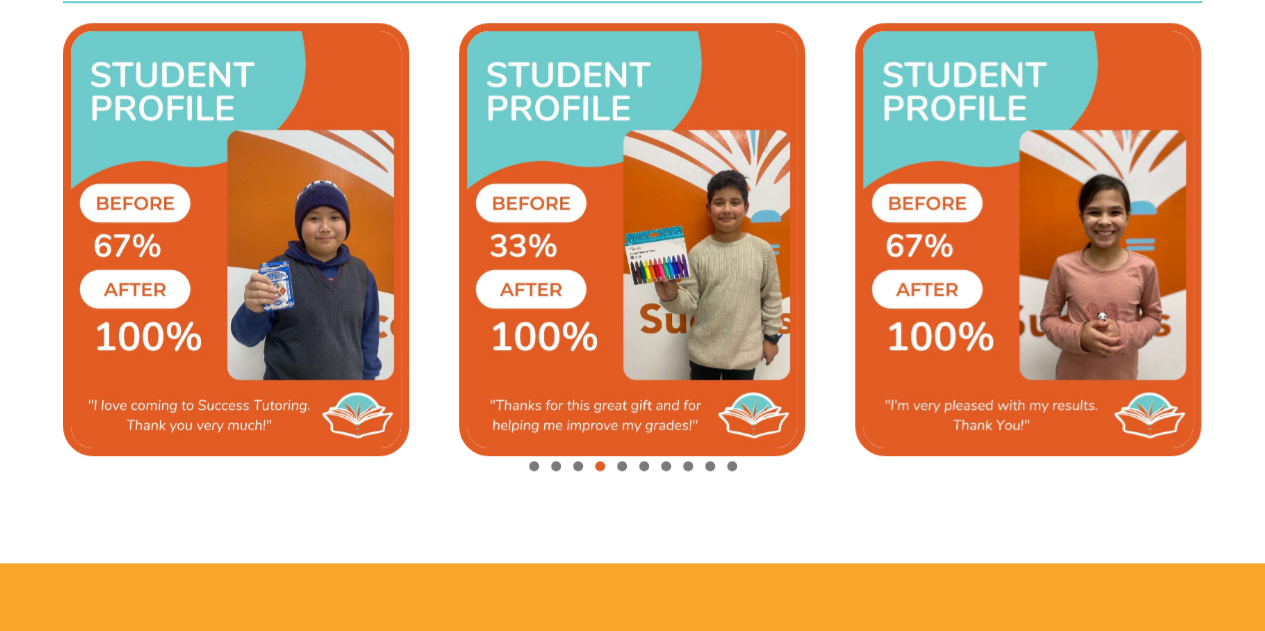 click at bounding box center (622, 466) 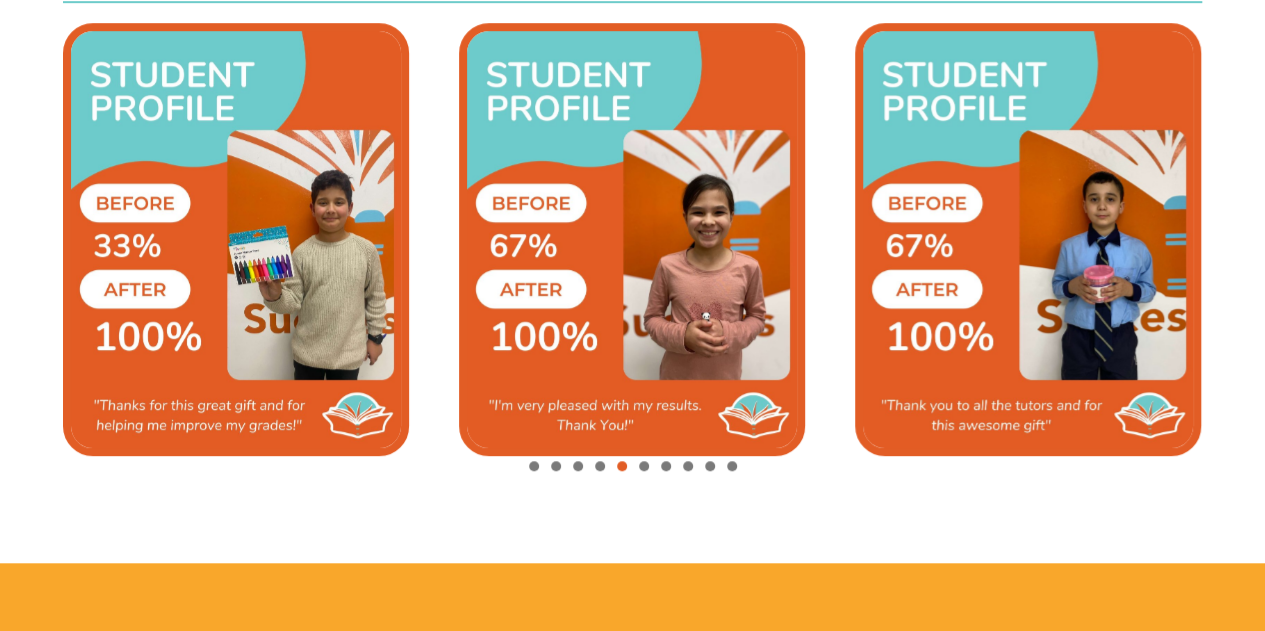 click at bounding box center (732, 466) 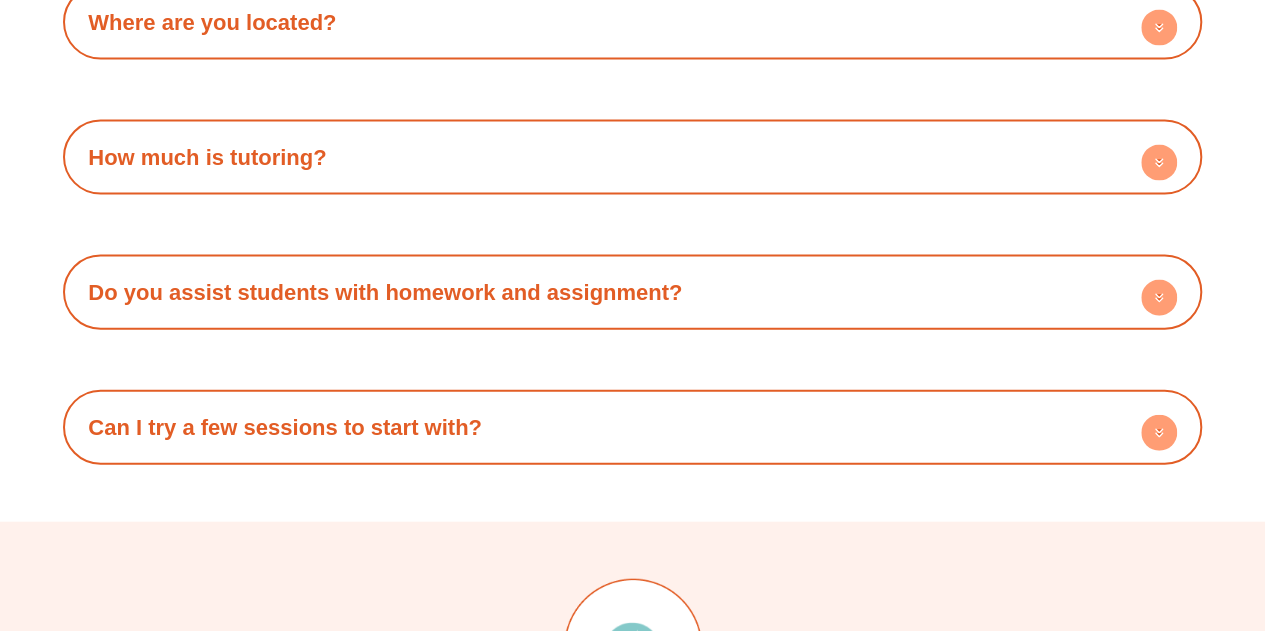 scroll, scrollTop: 5855, scrollLeft: 0, axis: vertical 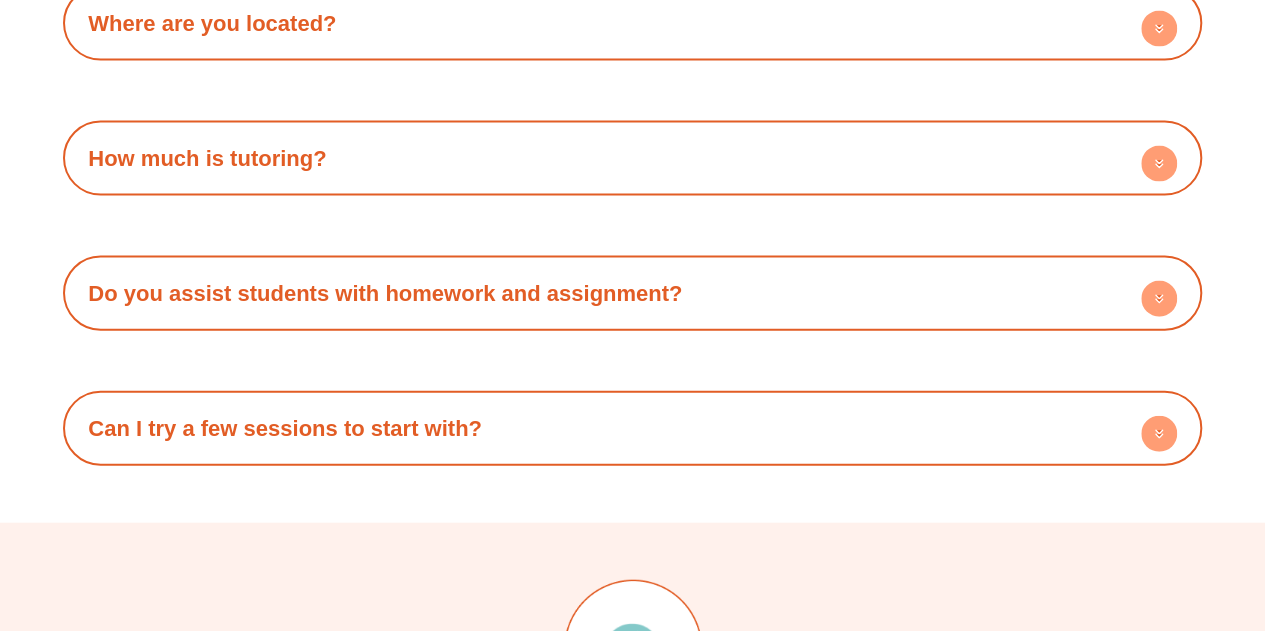 click on "How much is tutoring?" at bounding box center (632, 158) 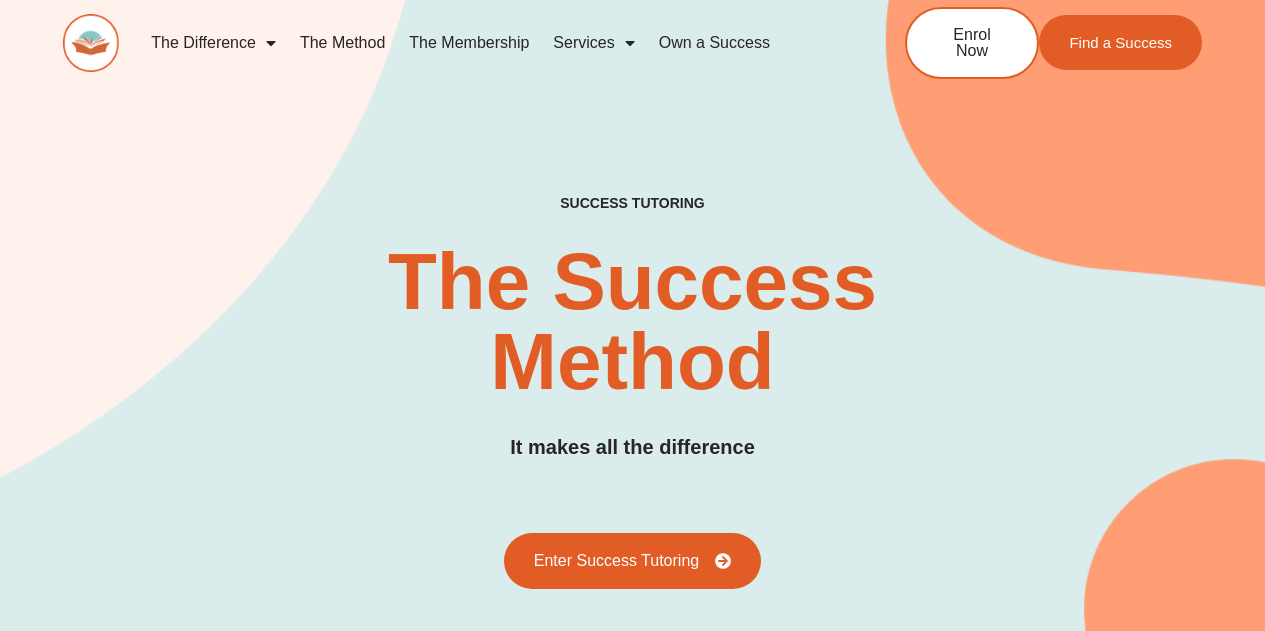 scroll, scrollTop: 0, scrollLeft: 0, axis: both 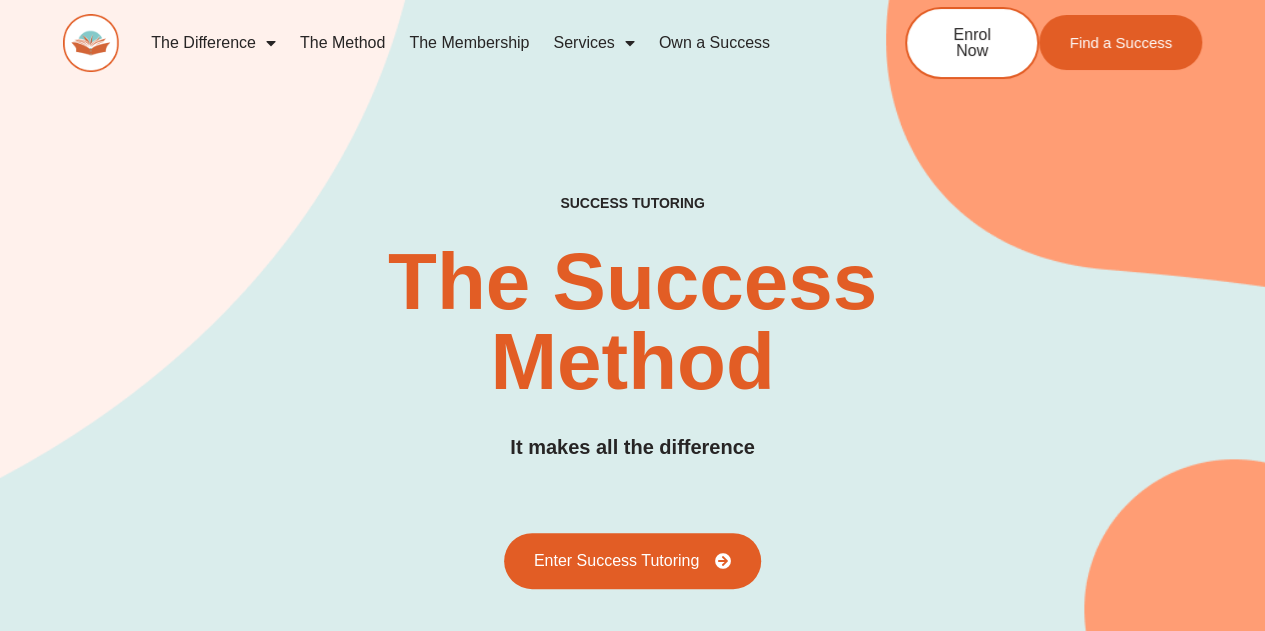 click on "Services" 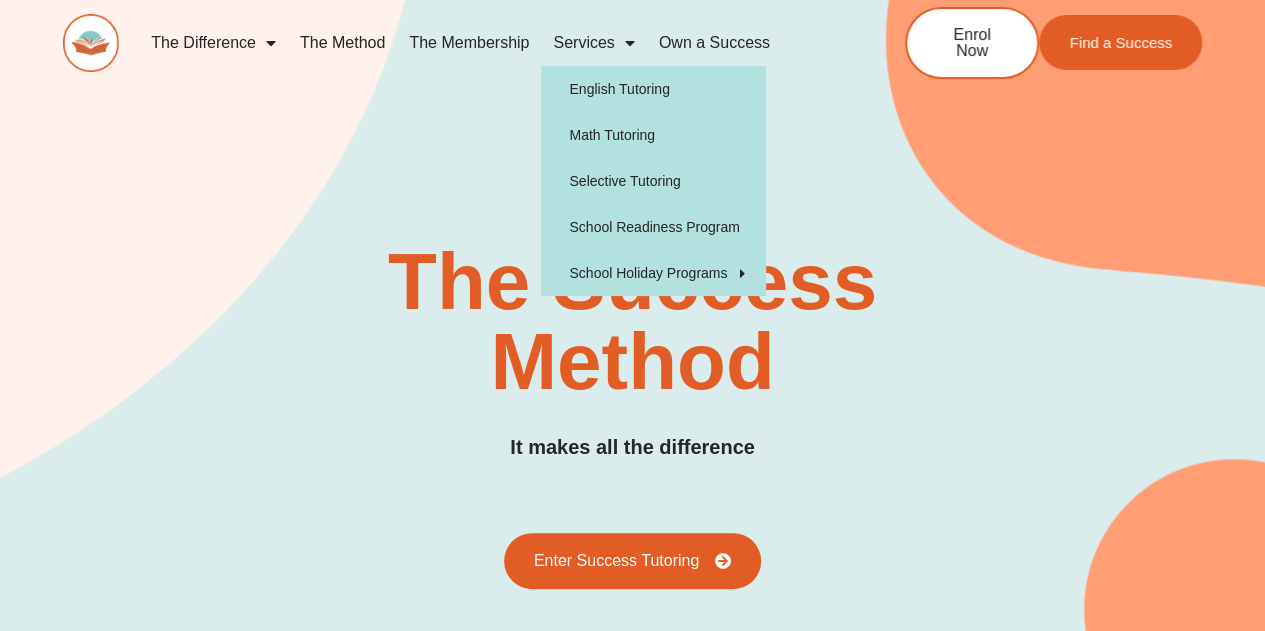 click on "Services" 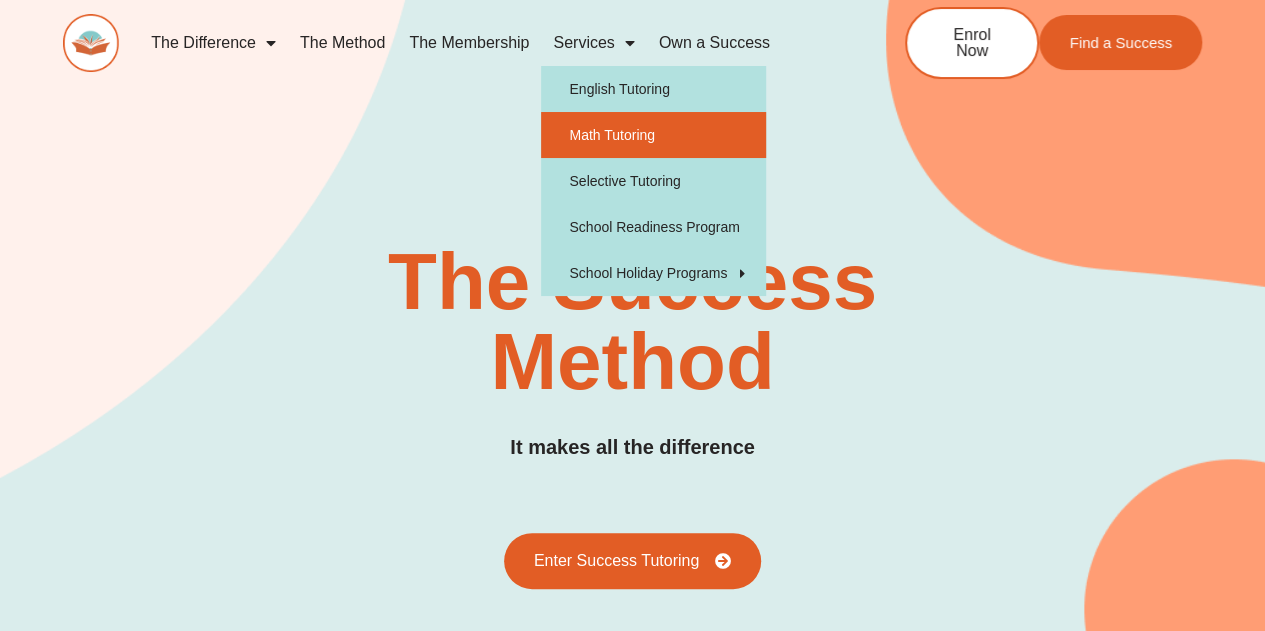 click on "Math Tutoring" 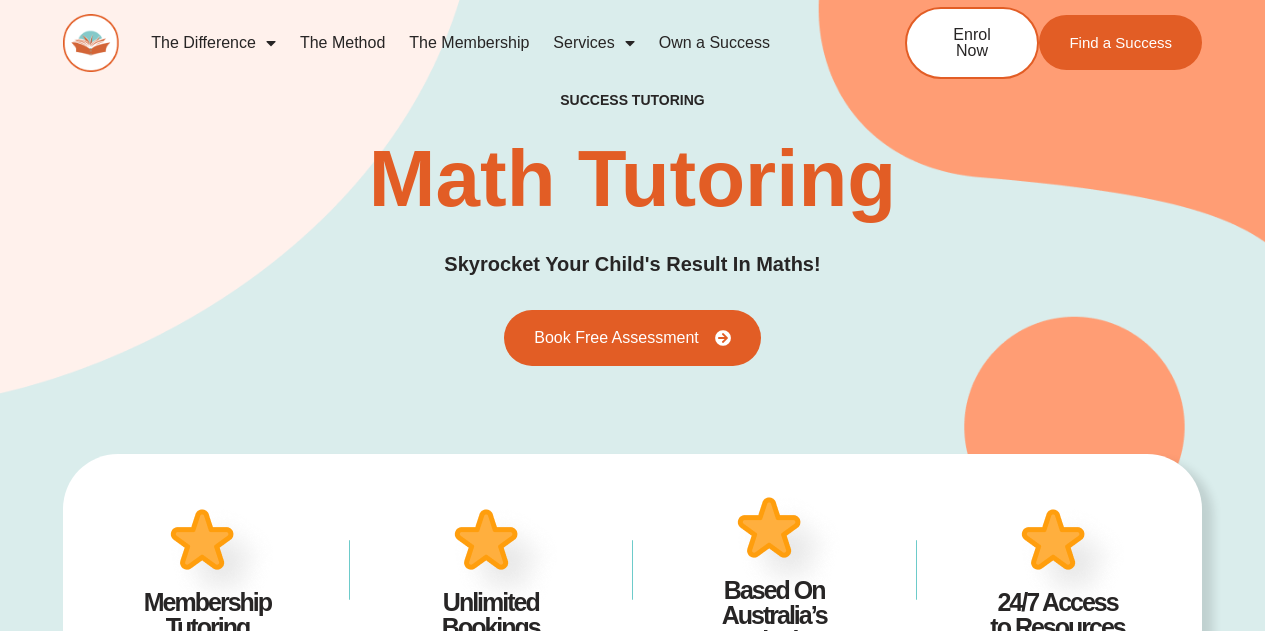 scroll, scrollTop: 289, scrollLeft: 0, axis: vertical 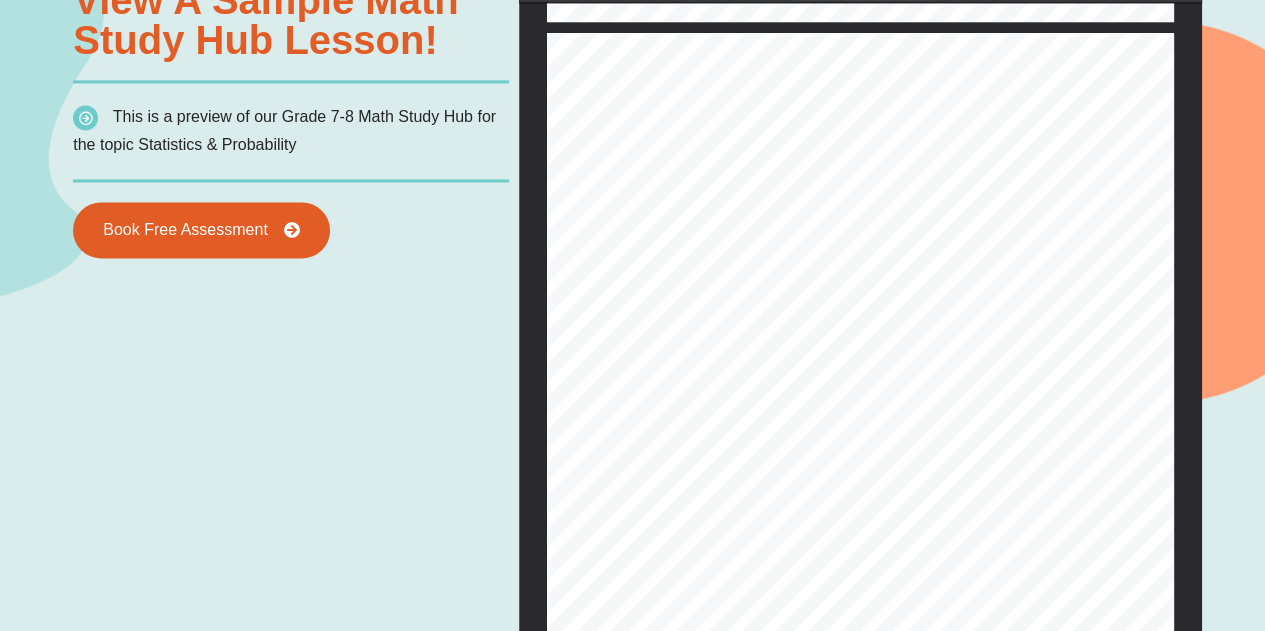 click on "WORKED EXAMPLE 2 Find the interquartile range of this set of data. 2, 7, 11, 8, 4, 8, 10, 2, 9, 5, 8 ●   Firstly, sort the values so that they are in ascending order. 2, 2, 4, 5, 7, 8, 8, 8, 9, 10, 11 ●   As there are an odd number of values, remove the middle value and divide so that there are two equal halves remaining. 2, 2, 4, 5, 7, 8, 8, 8, 9, 10, 11 Lower half   Upper half 2, 2, 4, 5, 7   8, 8, 9, 10, 11 ●   Now, find the lower and upper quartile by determining the median of the lower and upper half respectively. Lower quartile = 4 Upper quartile = 9 ●   Thus, IQR = upper quartile - lower quartile = 9 - 4 = 6 © Success Tutoring 2022, All rights Reserved • Levels 7-8 Mathematics" at bounding box center [859, 438] 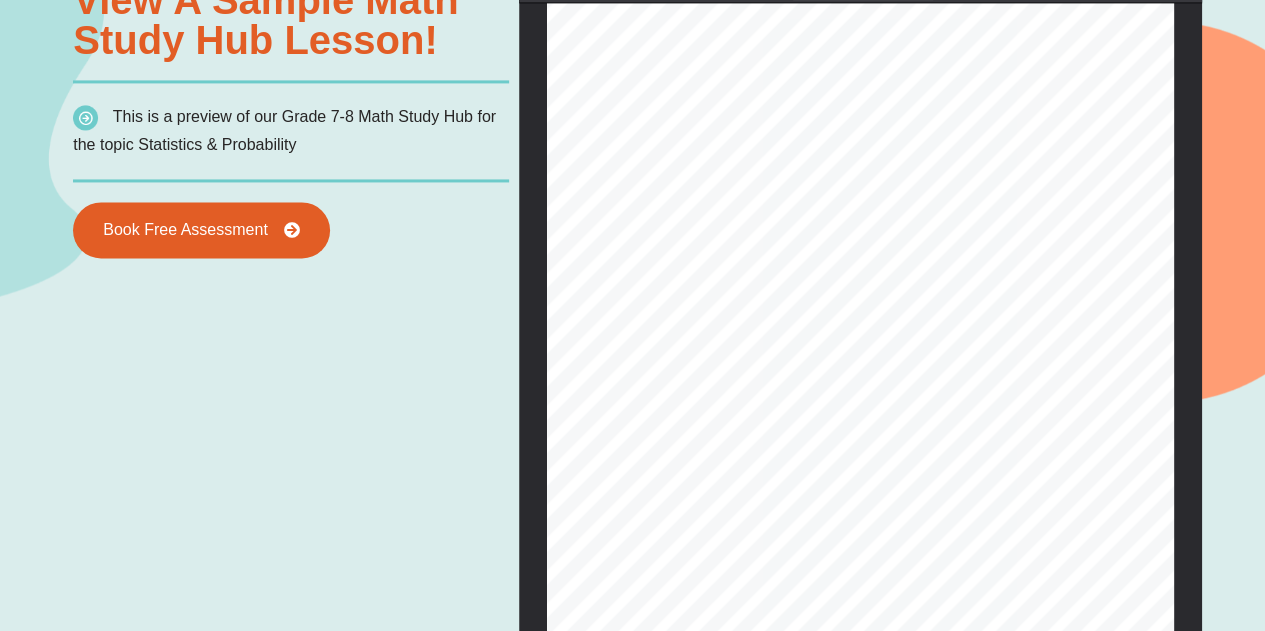 scroll, scrollTop: 4133, scrollLeft: 0, axis: vertical 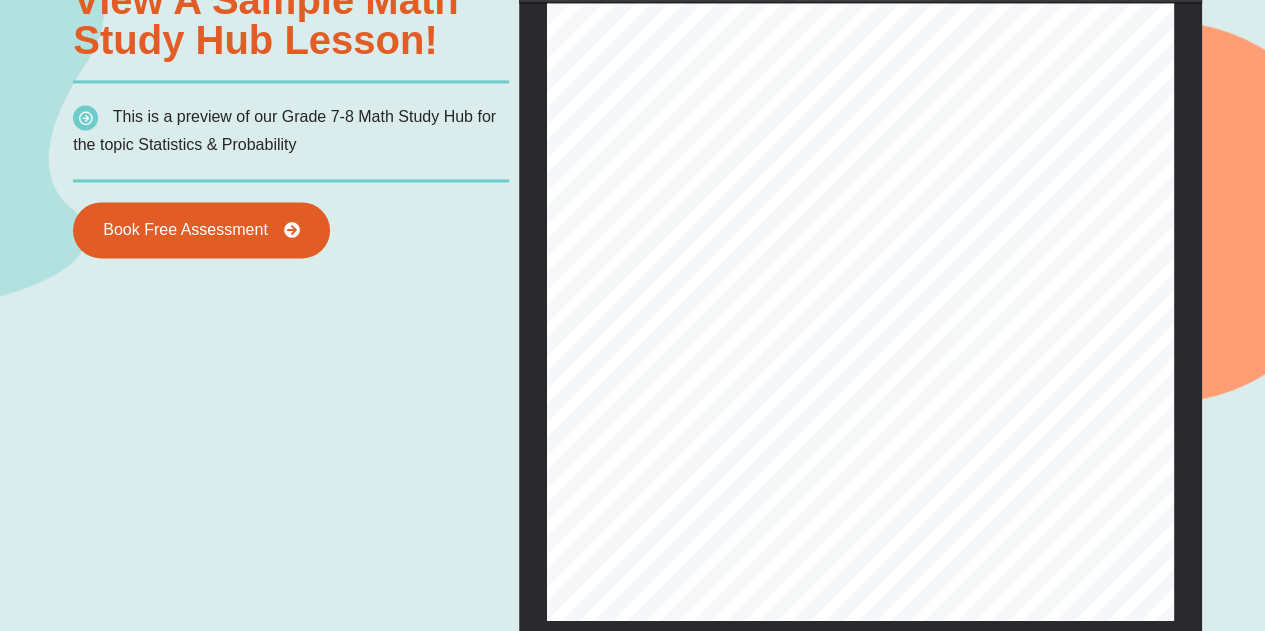type on "**" 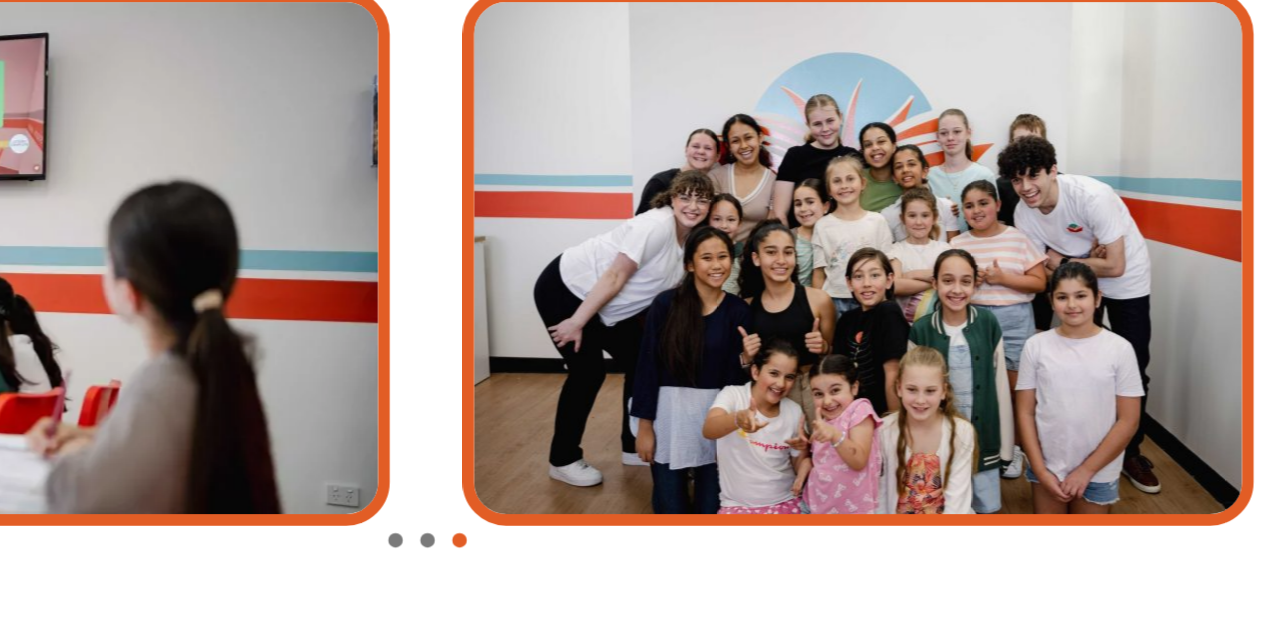 scroll, scrollTop: 3638, scrollLeft: 0, axis: vertical 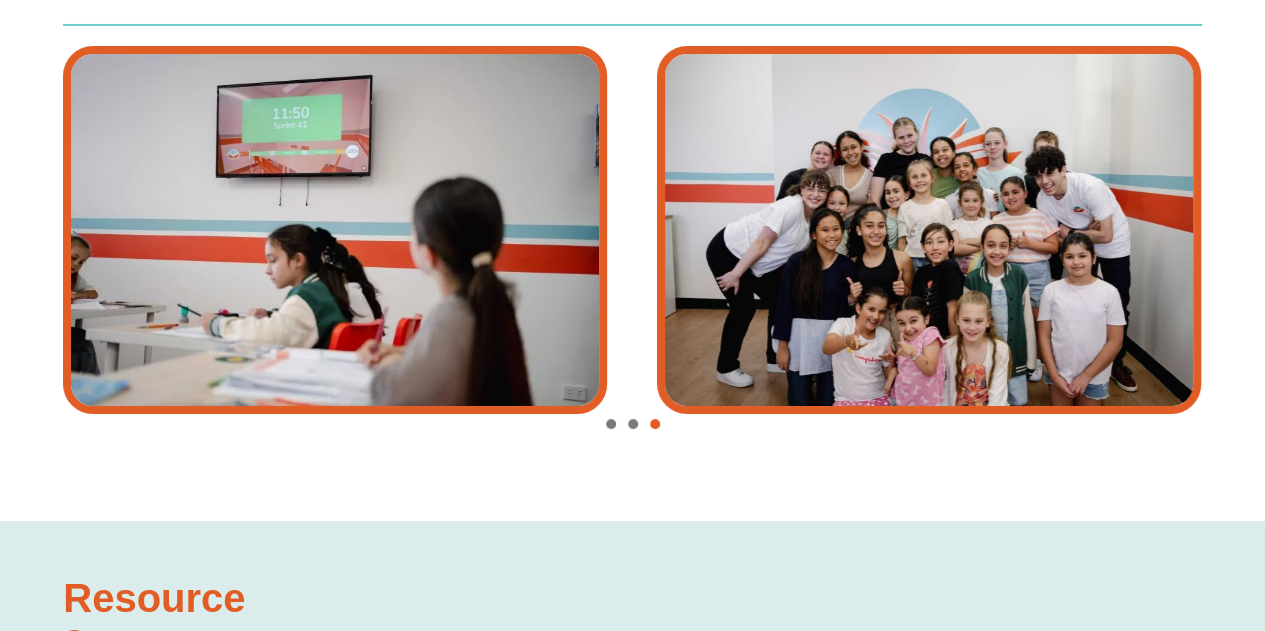 click at bounding box center [633, 424] 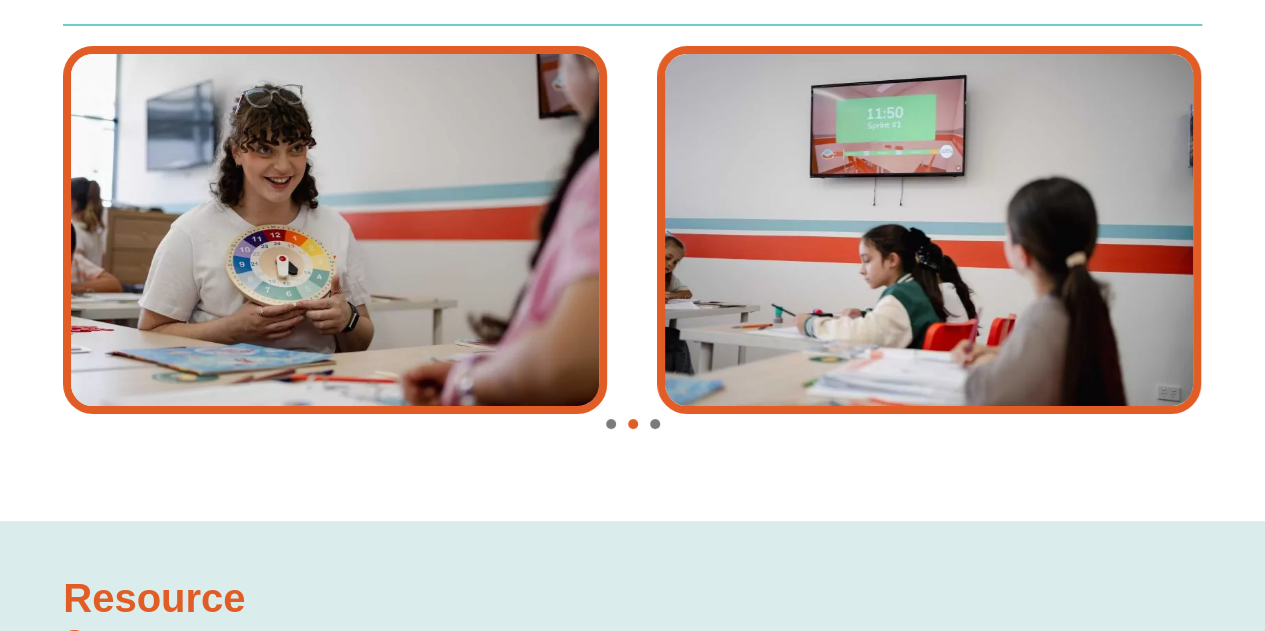click at bounding box center [632, 425] 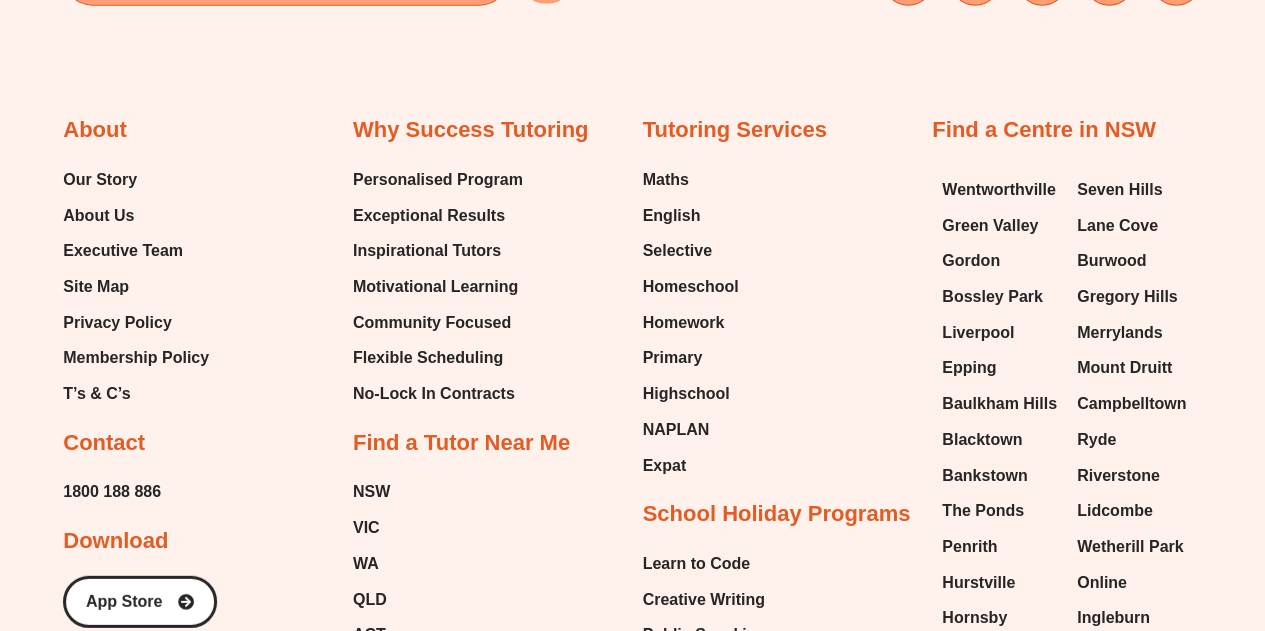 scroll, scrollTop: 6372, scrollLeft: 0, axis: vertical 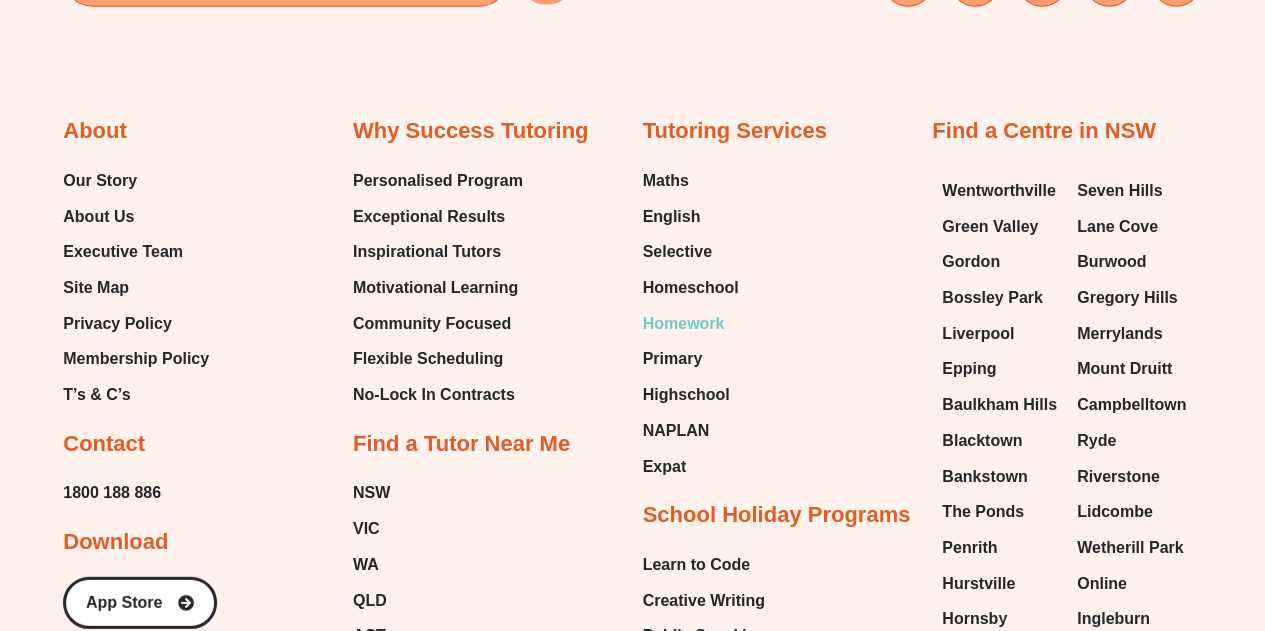 click on "Homework" at bounding box center [684, 324] 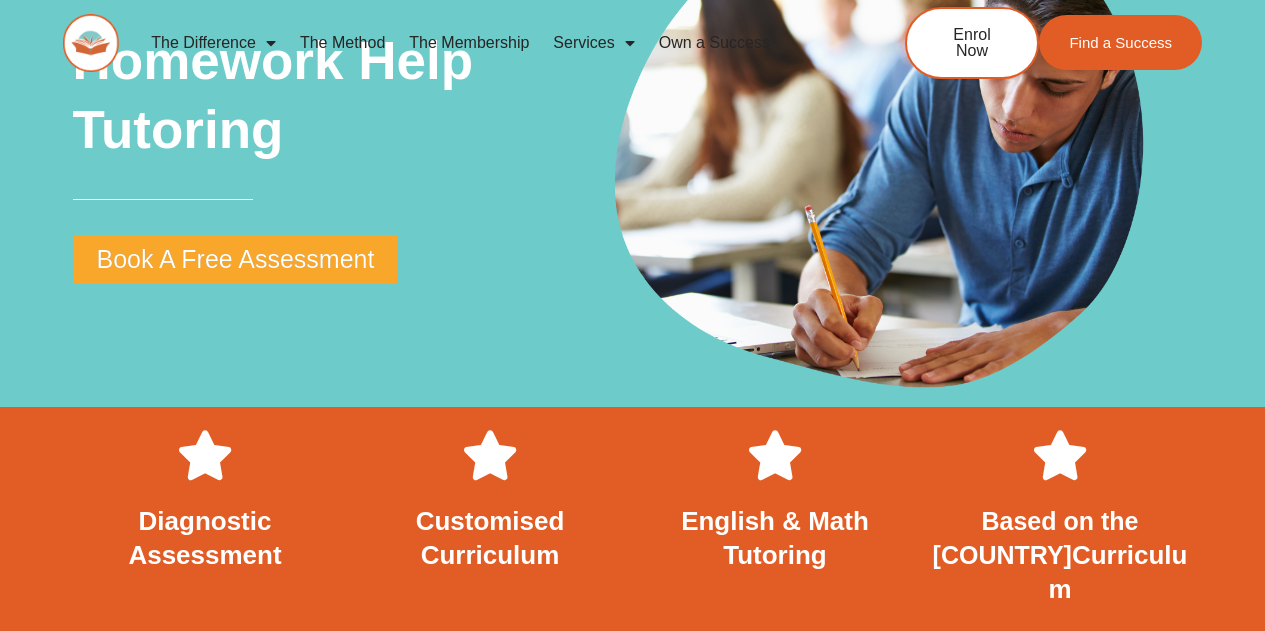 scroll, scrollTop: 0, scrollLeft: 0, axis: both 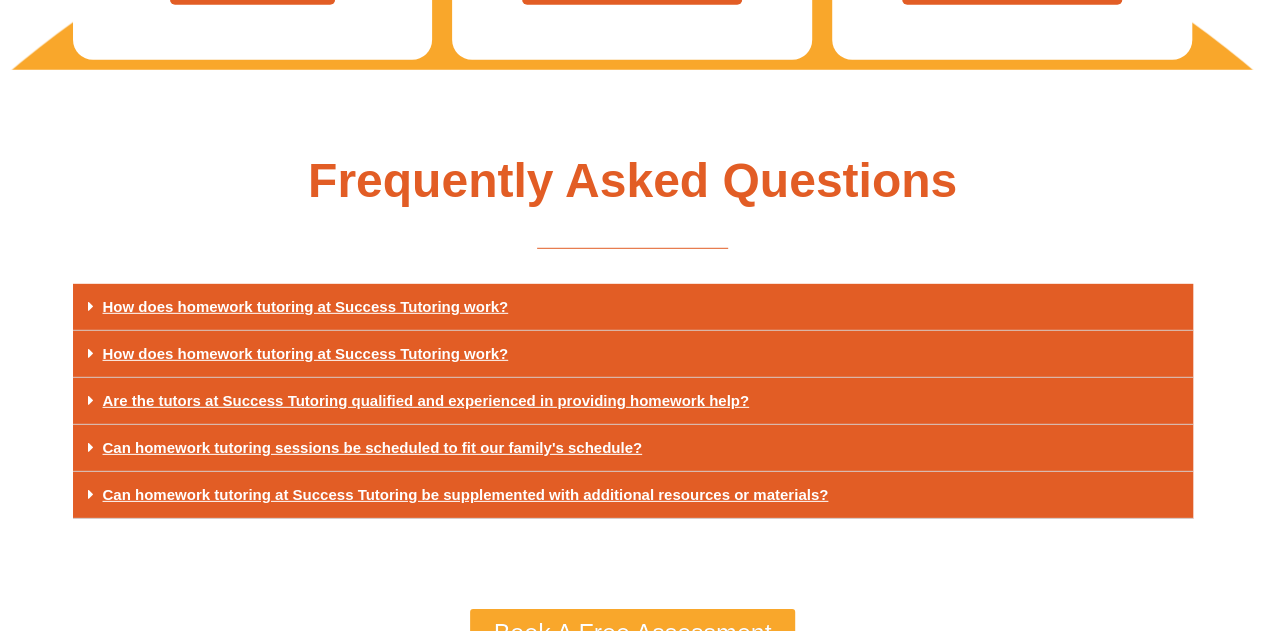 click on "Are the tutors at Success Tutoring qualified and experienced in providing homework help?" at bounding box center [633, 401] 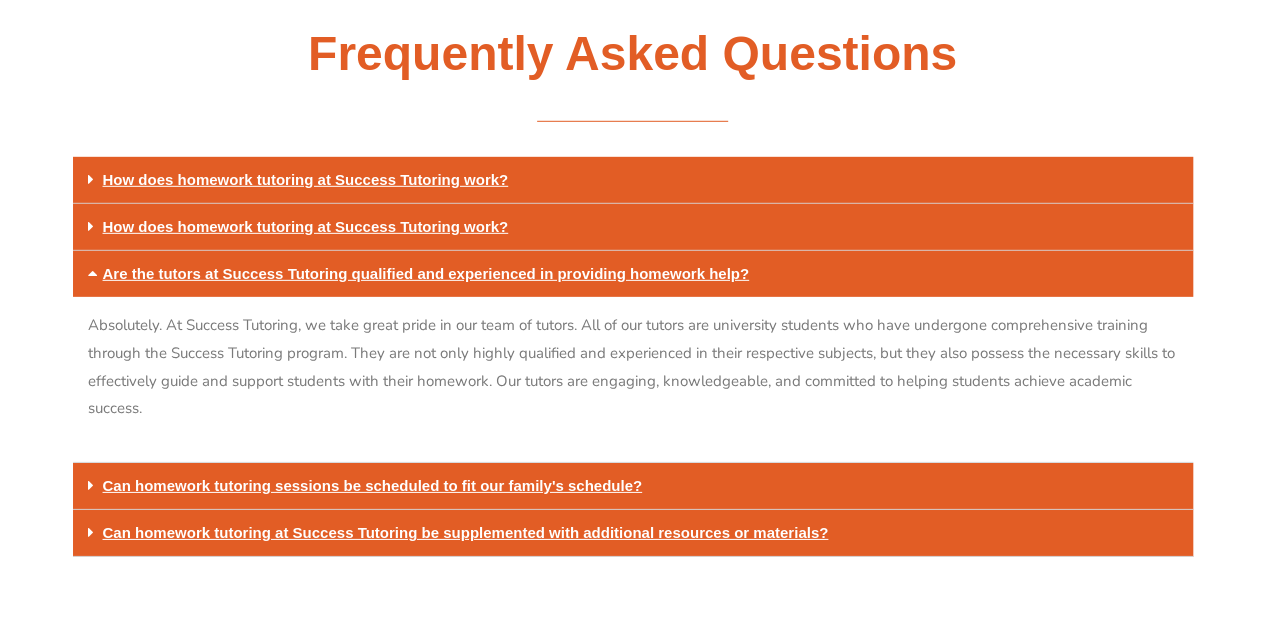 scroll, scrollTop: 6702, scrollLeft: 0, axis: vertical 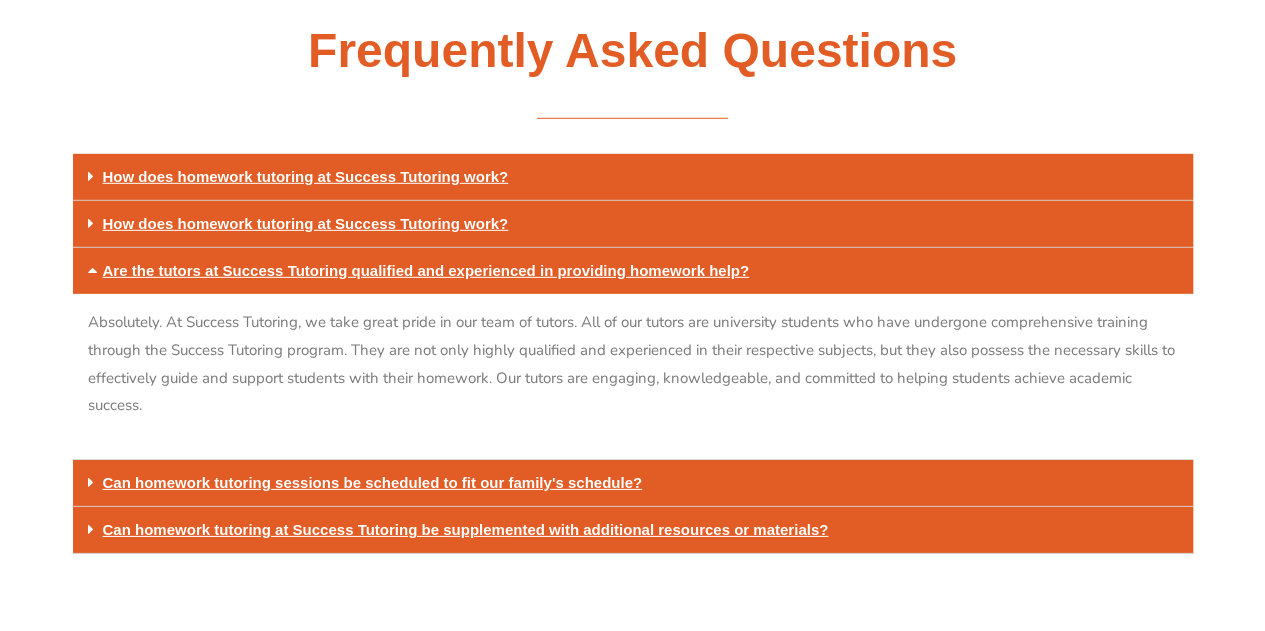 click on "Are the tutors at Success Tutoring qualified and experienced in providing homework help?" at bounding box center (426, 270) 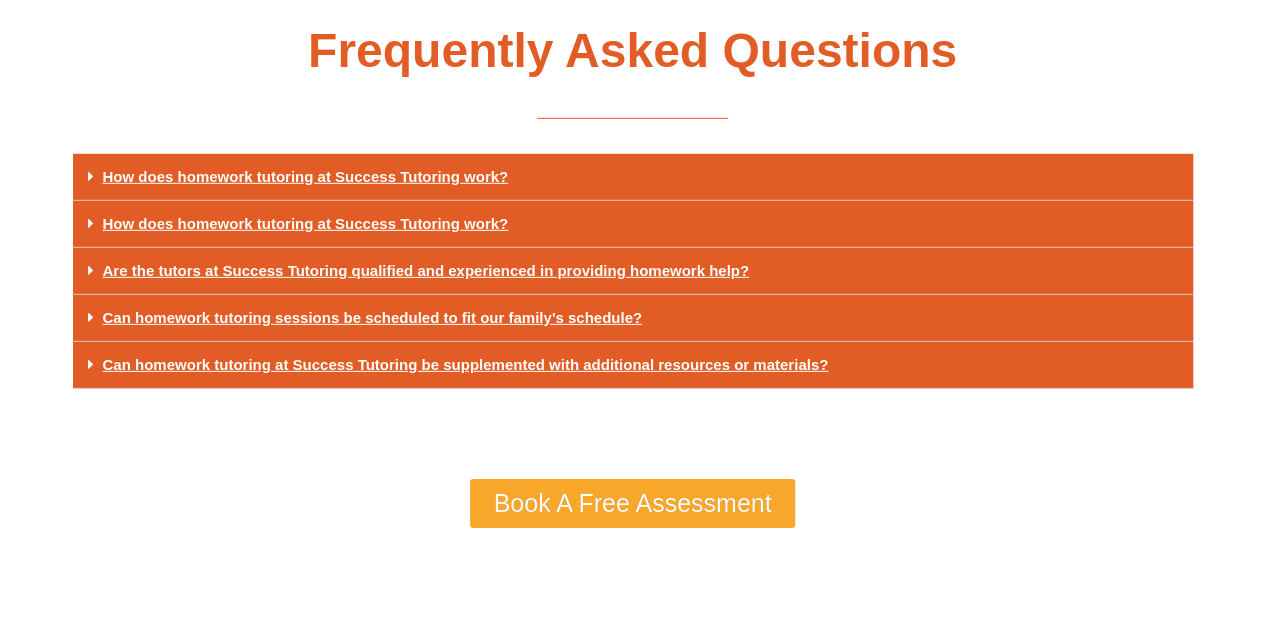 click on "Are the tutors at Success Tutoring qualified and experienced in providing homework help?" at bounding box center (426, 270) 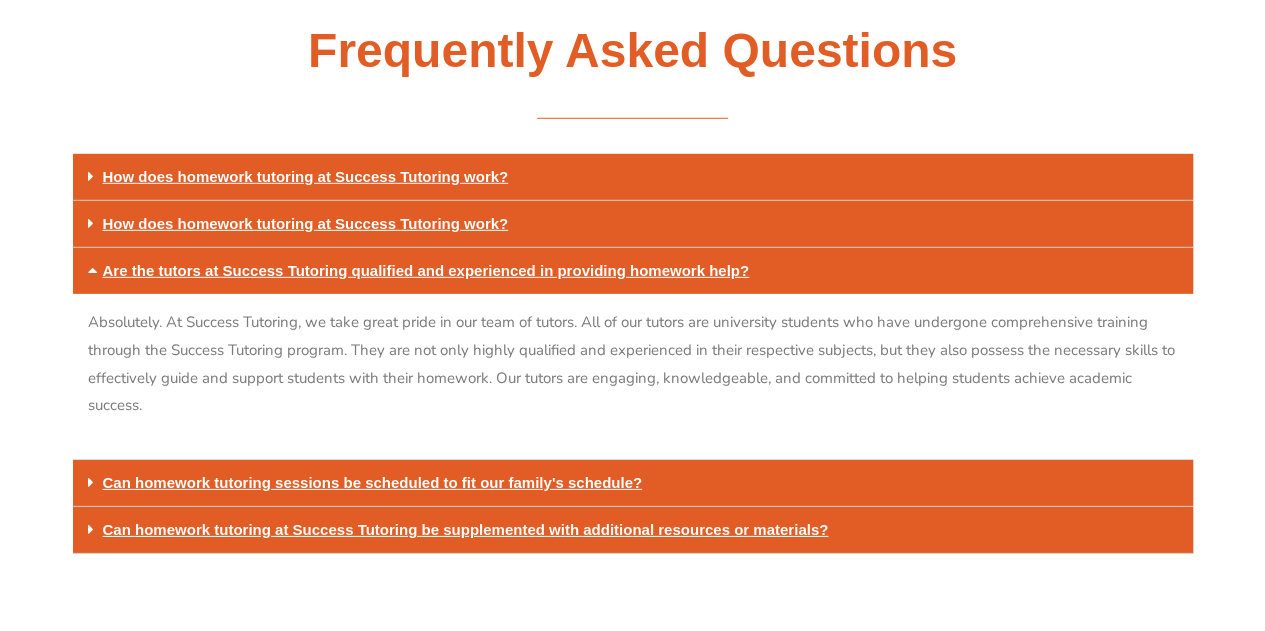 click on "Are the tutors at Success Tutoring qualified and experienced in providing homework help?" at bounding box center (426, 270) 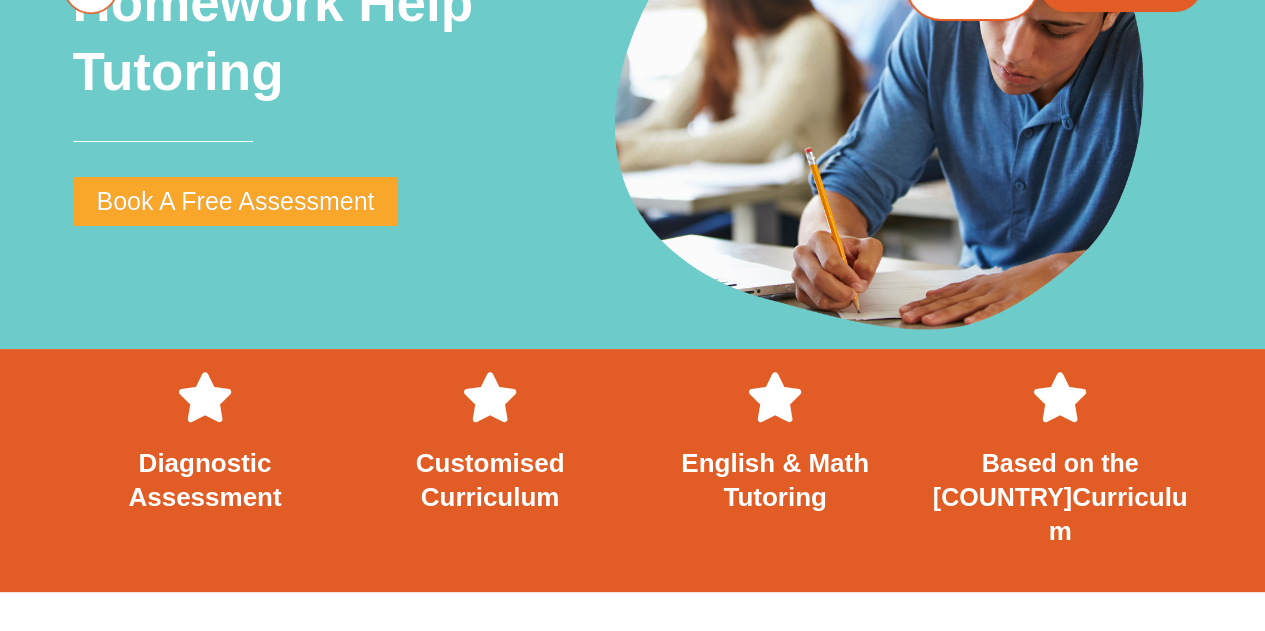 scroll, scrollTop: 0, scrollLeft: 0, axis: both 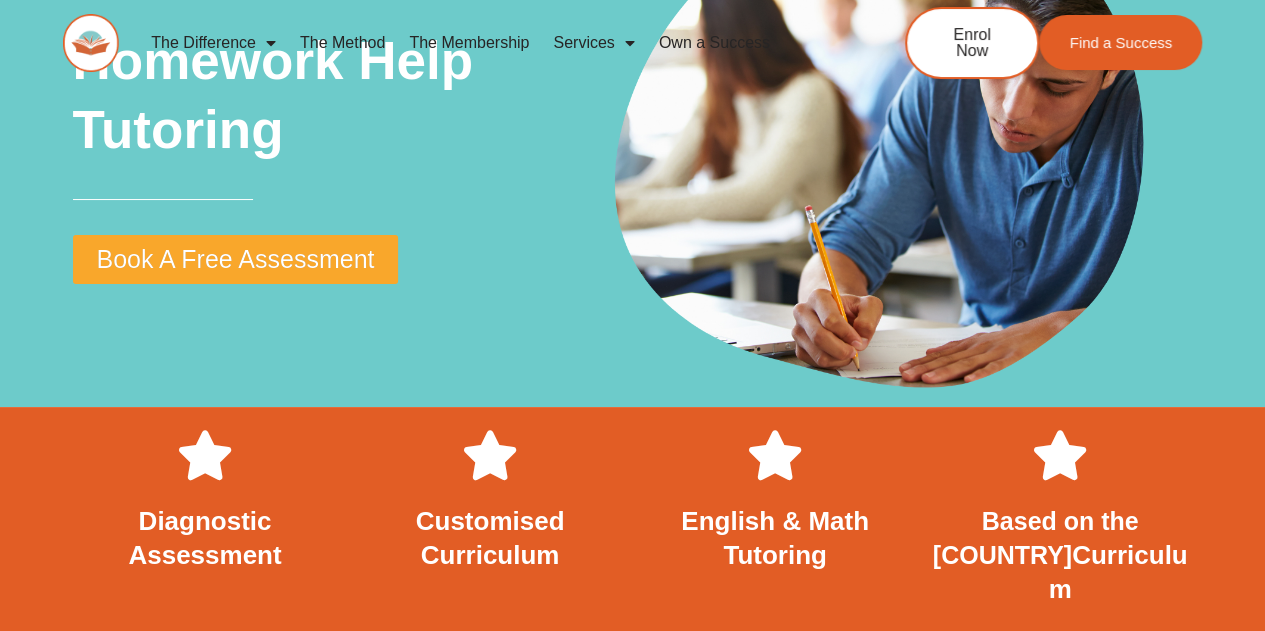 click on "The Difference" 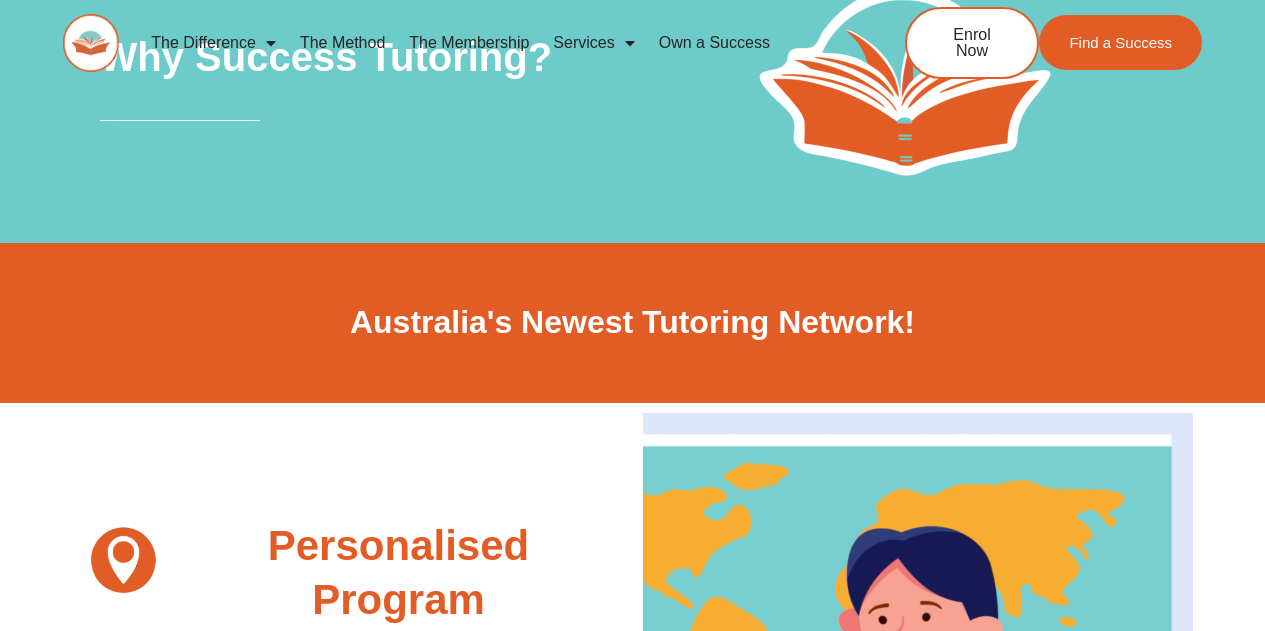 scroll, scrollTop: 499, scrollLeft: 0, axis: vertical 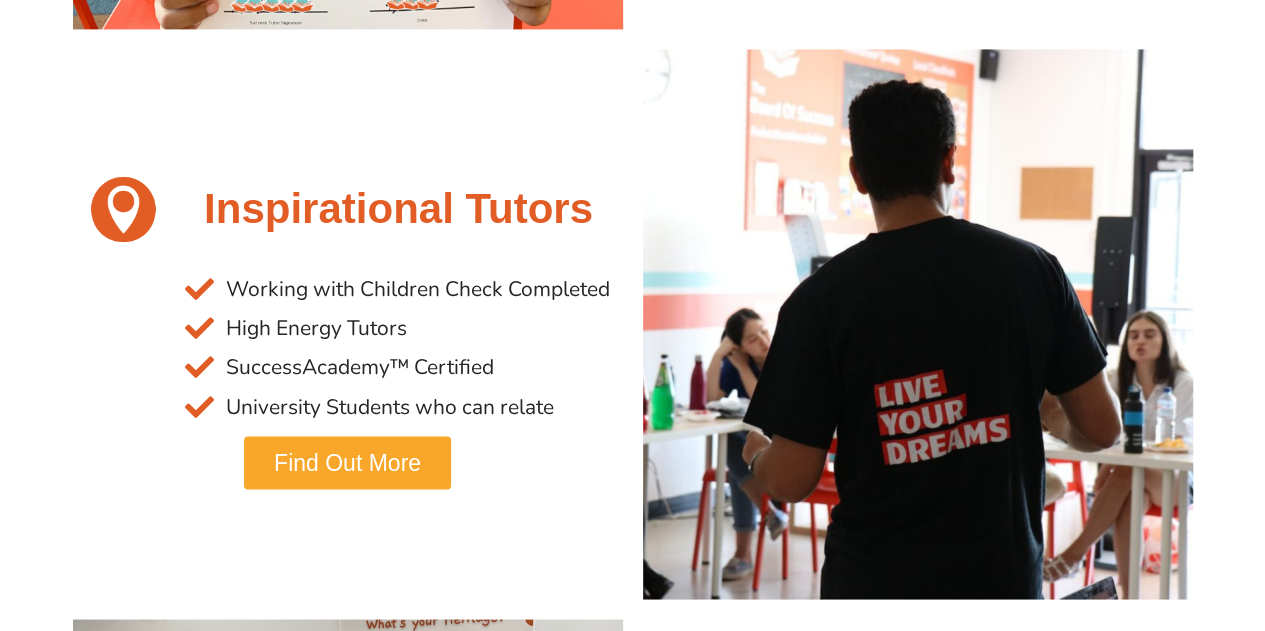 click on "Find Out More" at bounding box center (347, 462) 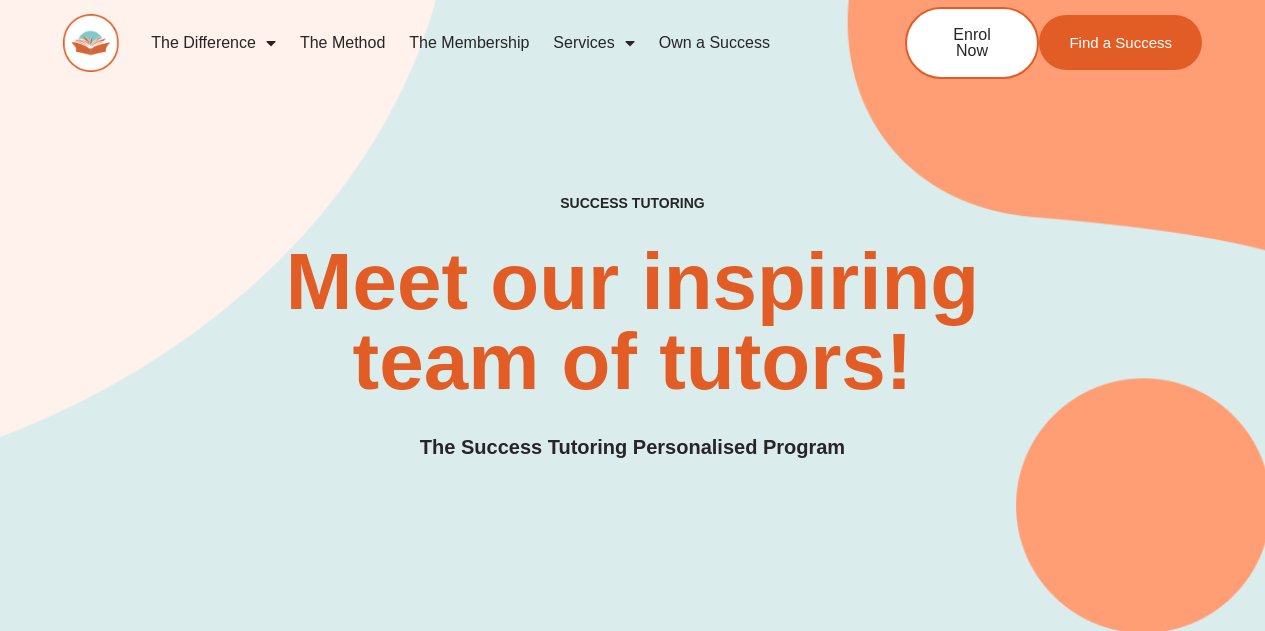 scroll, scrollTop: 133, scrollLeft: 0, axis: vertical 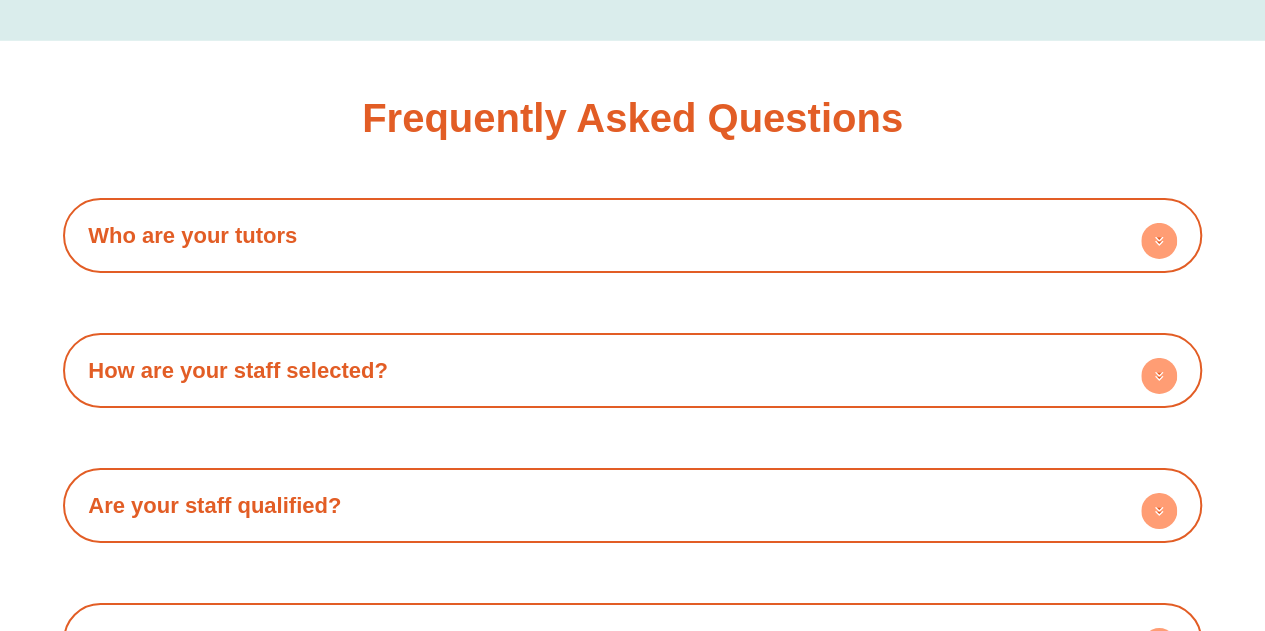 click on "Who are your tutors" at bounding box center [632, 235] 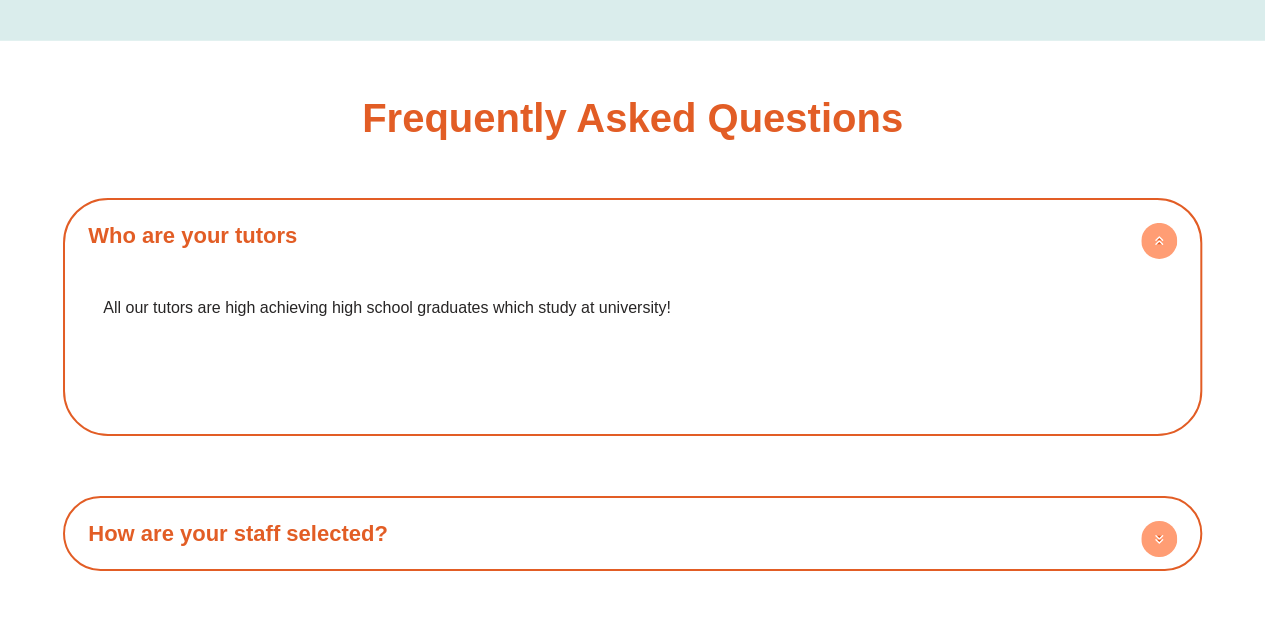click on "Who are your tutors" at bounding box center [192, 235] 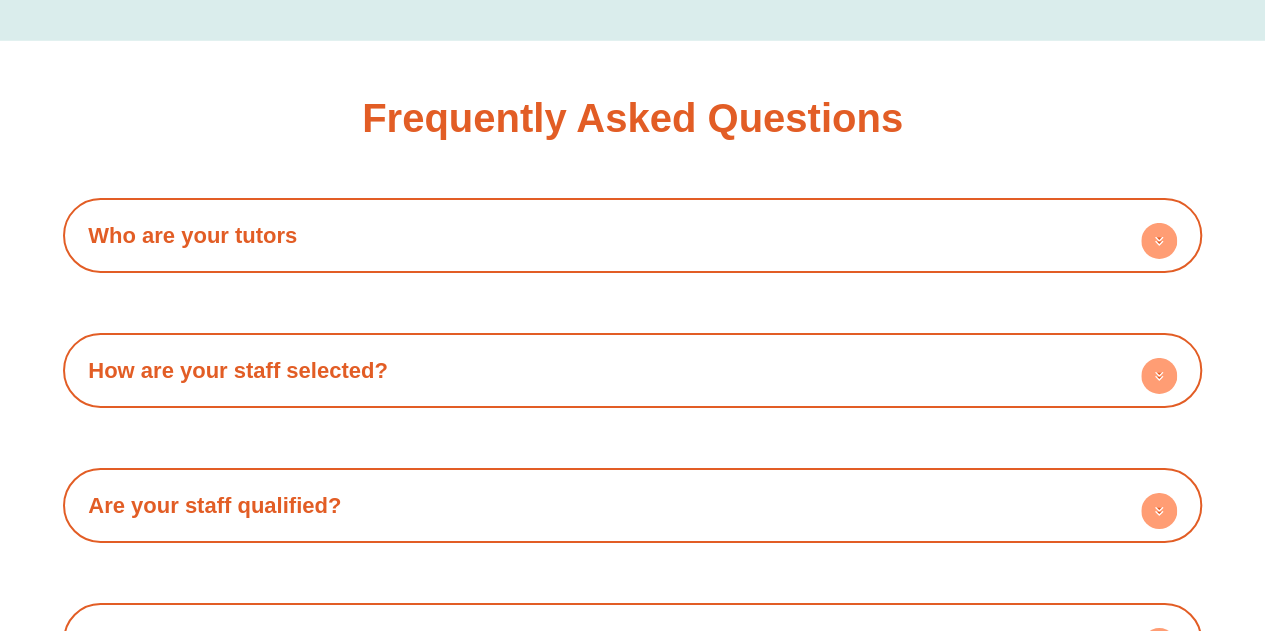 click on "How are your staff selected?" at bounding box center (238, 370) 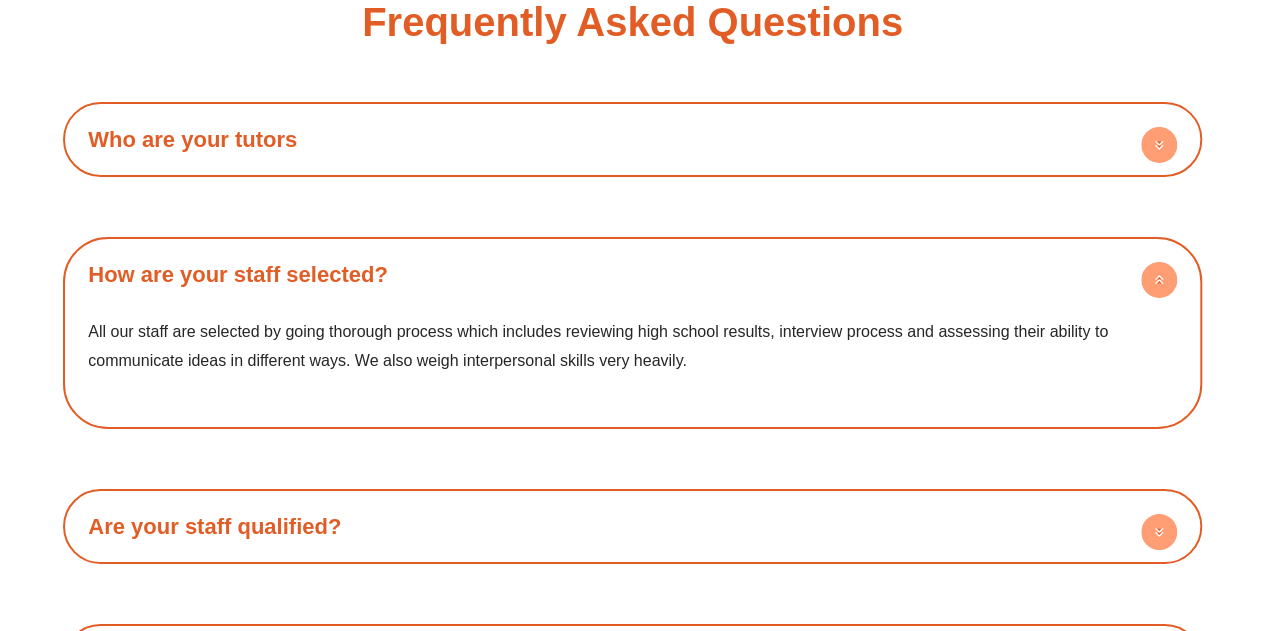 scroll, scrollTop: 3364, scrollLeft: 0, axis: vertical 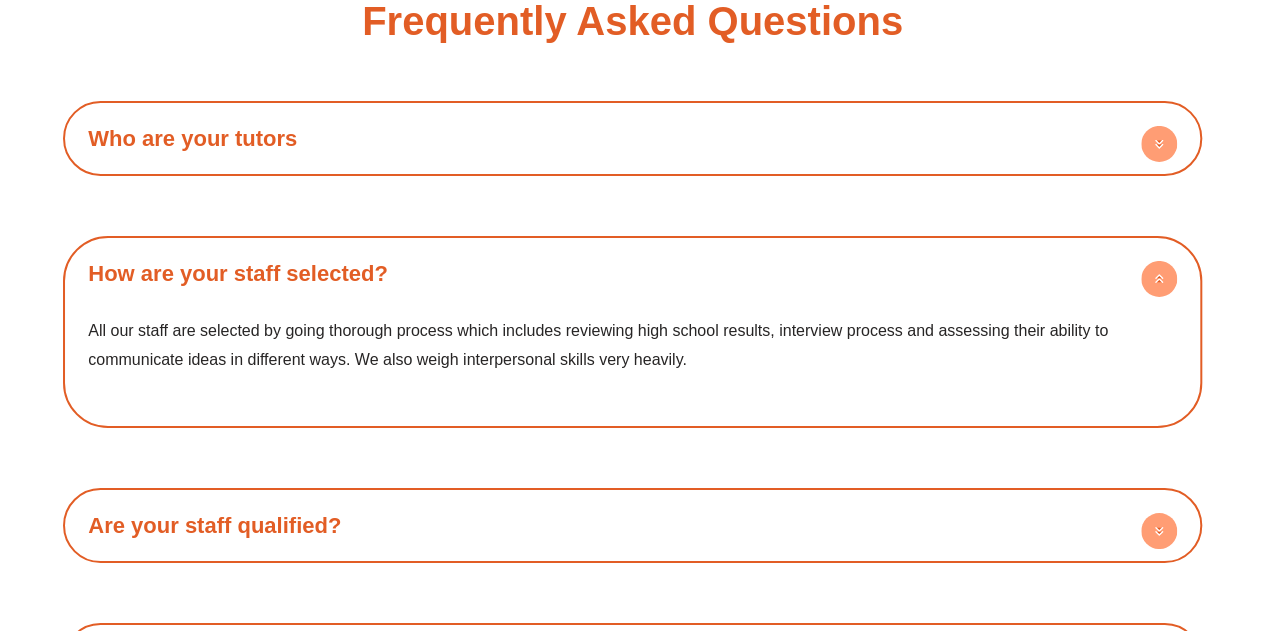 click on "How are your staff selected?" at bounding box center (238, 273) 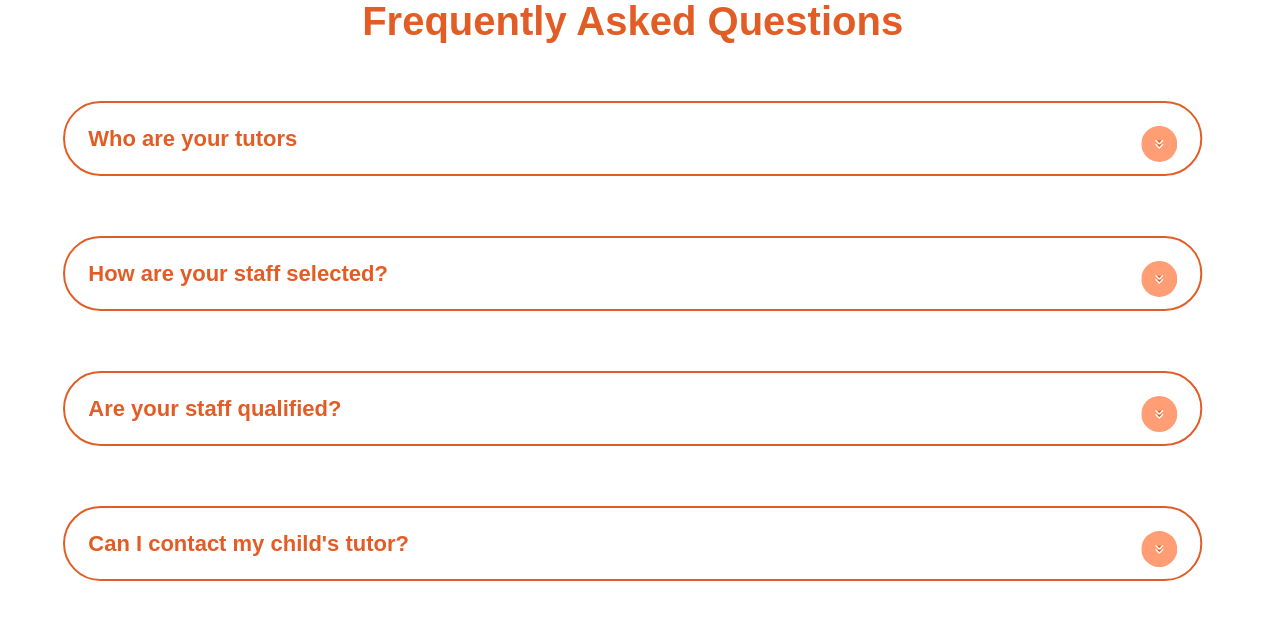 click on "Are your staff qualified?" at bounding box center (214, 408) 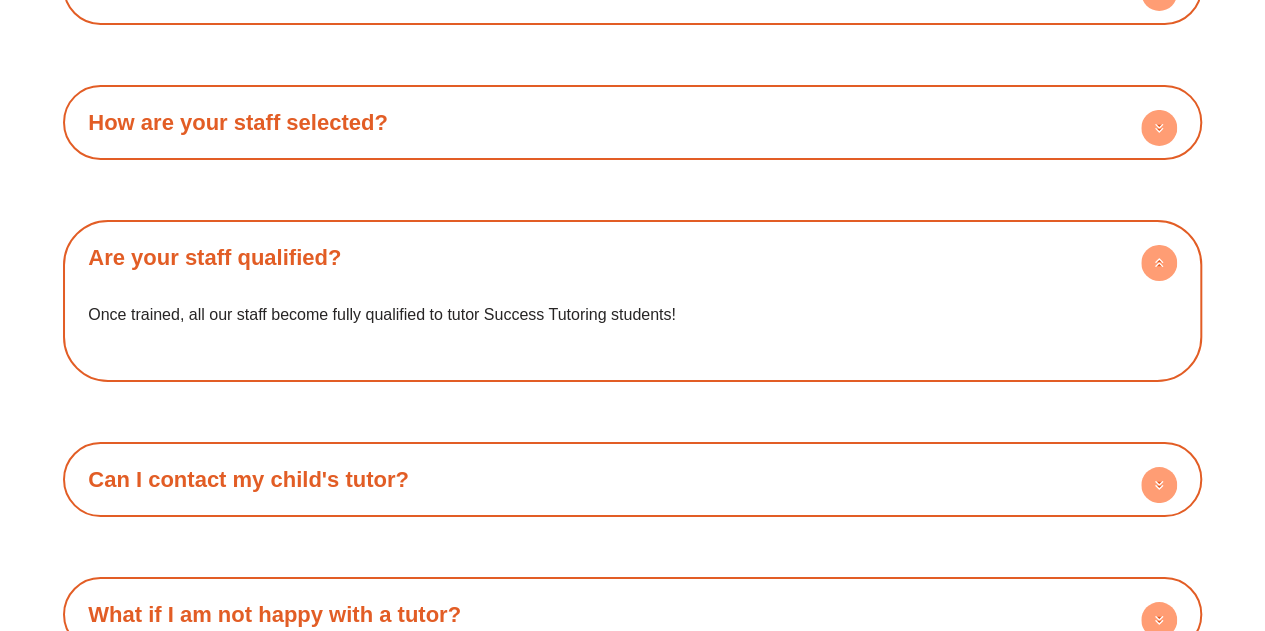 scroll, scrollTop: 3516, scrollLeft: 0, axis: vertical 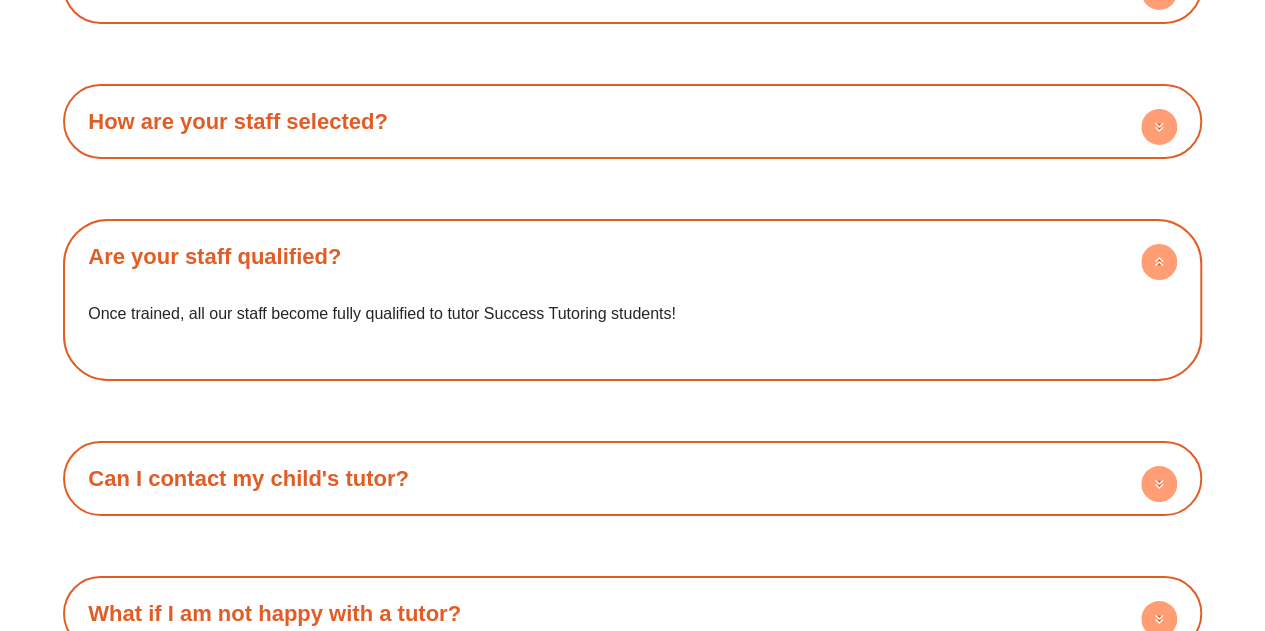 click on "Are your staff qualified?" at bounding box center (632, 256) 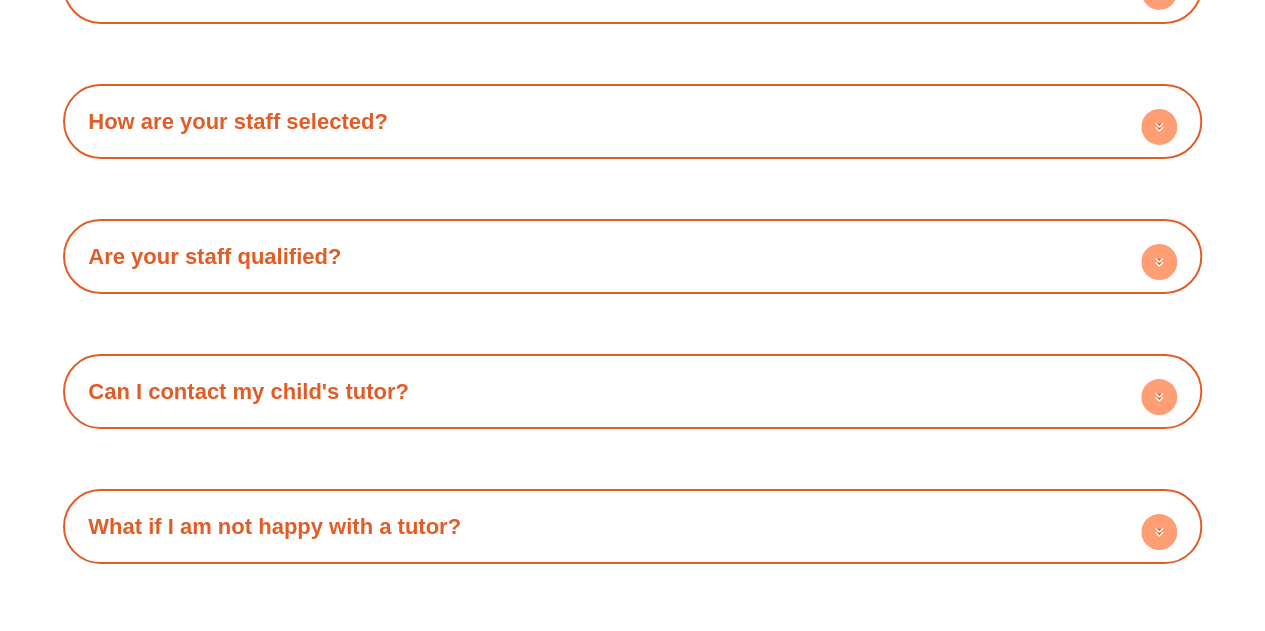 click on "Can I contact my child's tutor?" at bounding box center [248, 391] 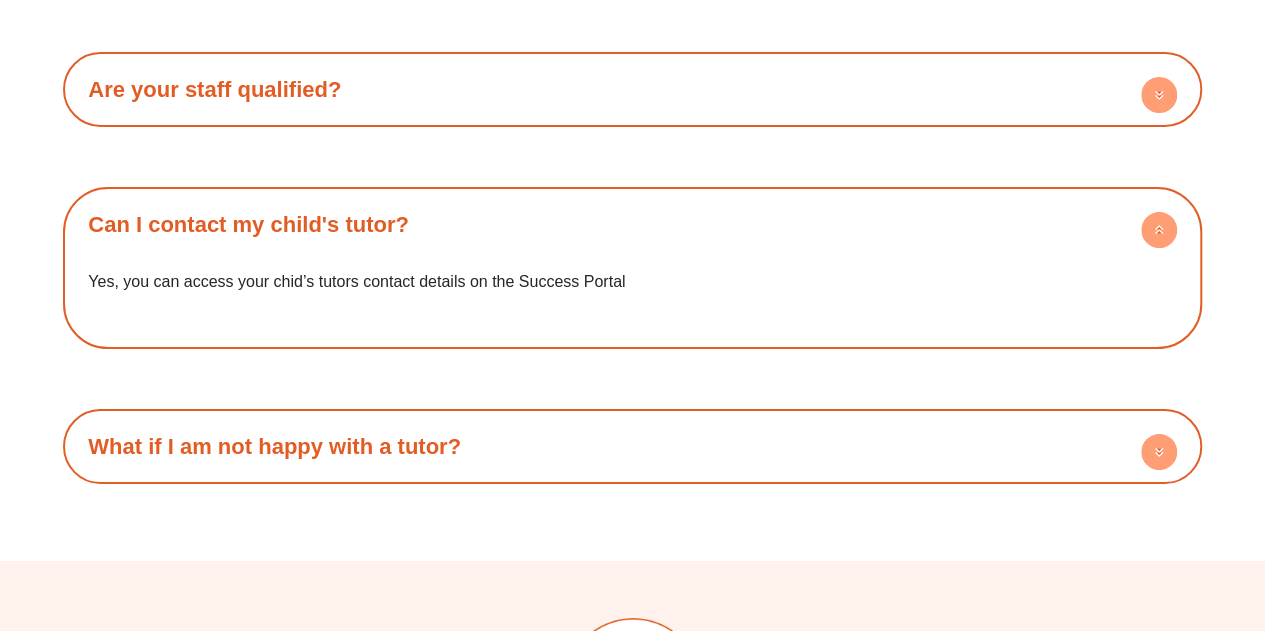 scroll, scrollTop: 3699, scrollLeft: 0, axis: vertical 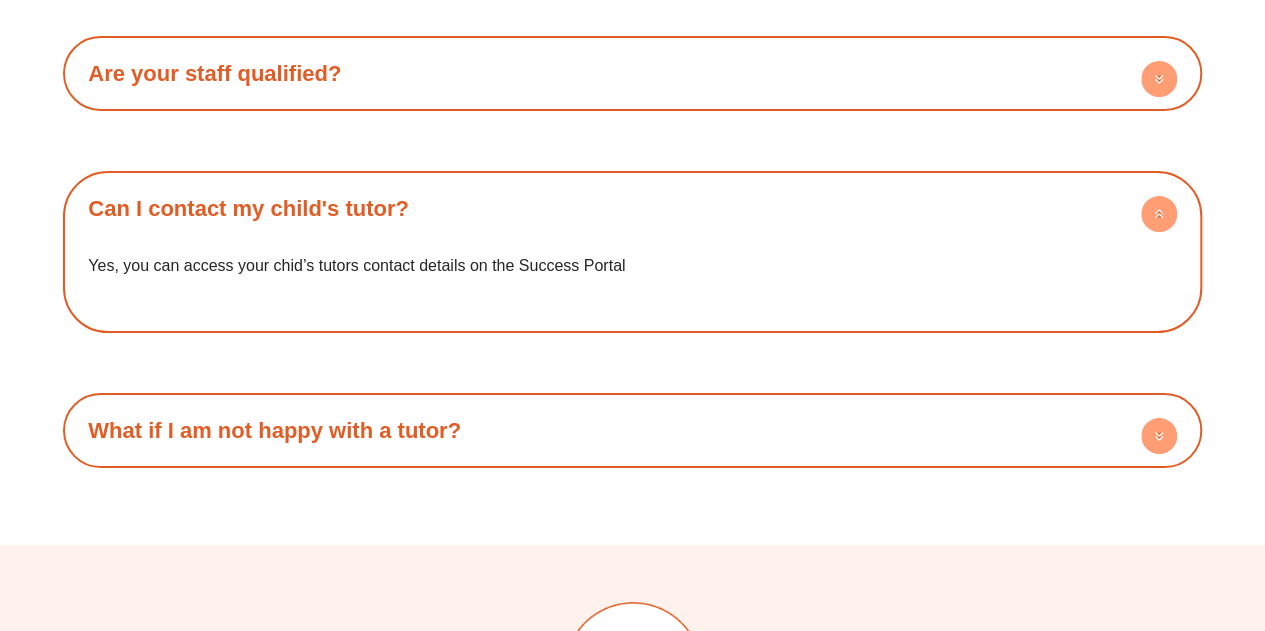 click on "Can I contact my child's tutor?" at bounding box center [248, 208] 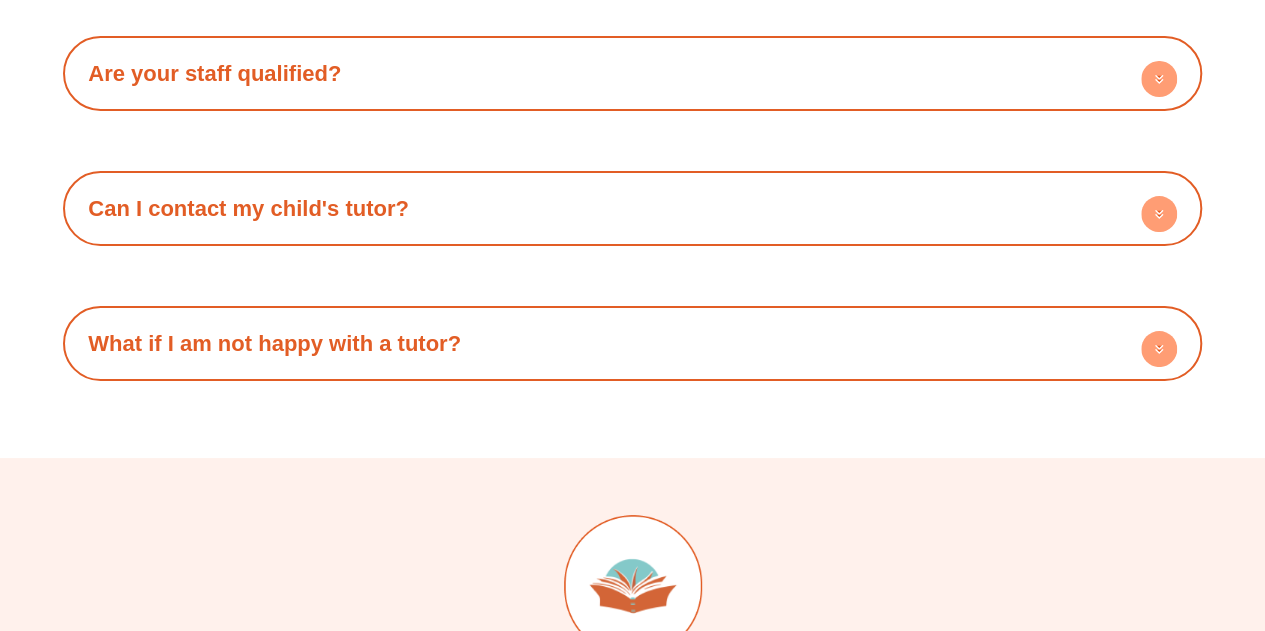 click on "What if I am not happy with a tutor?" at bounding box center (274, 343) 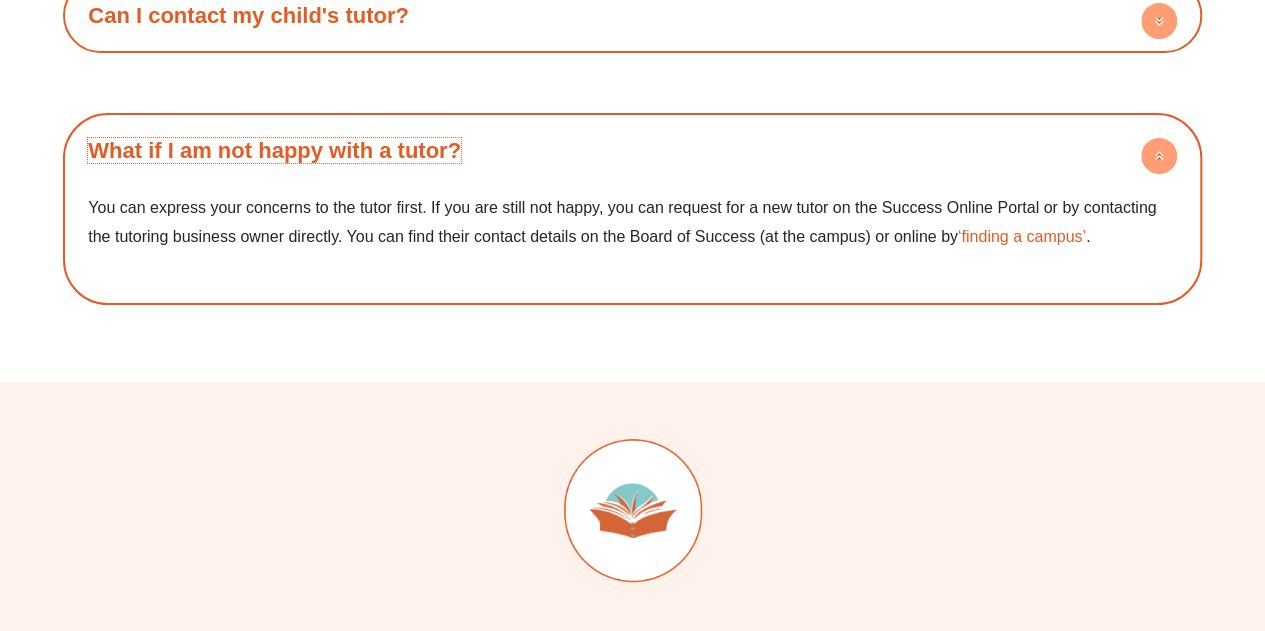 scroll, scrollTop: 3899, scrollLeft: 0, axis: vertical 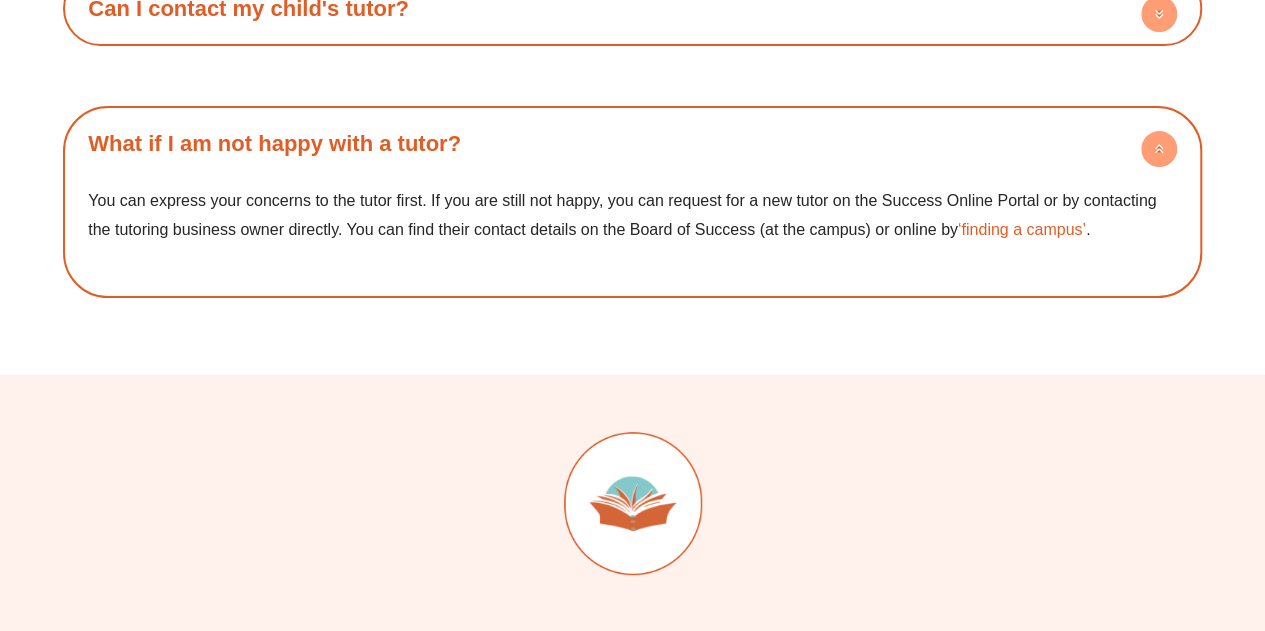 click on "What if I am not happy with a tutor?" at bounding box center [274, 143] 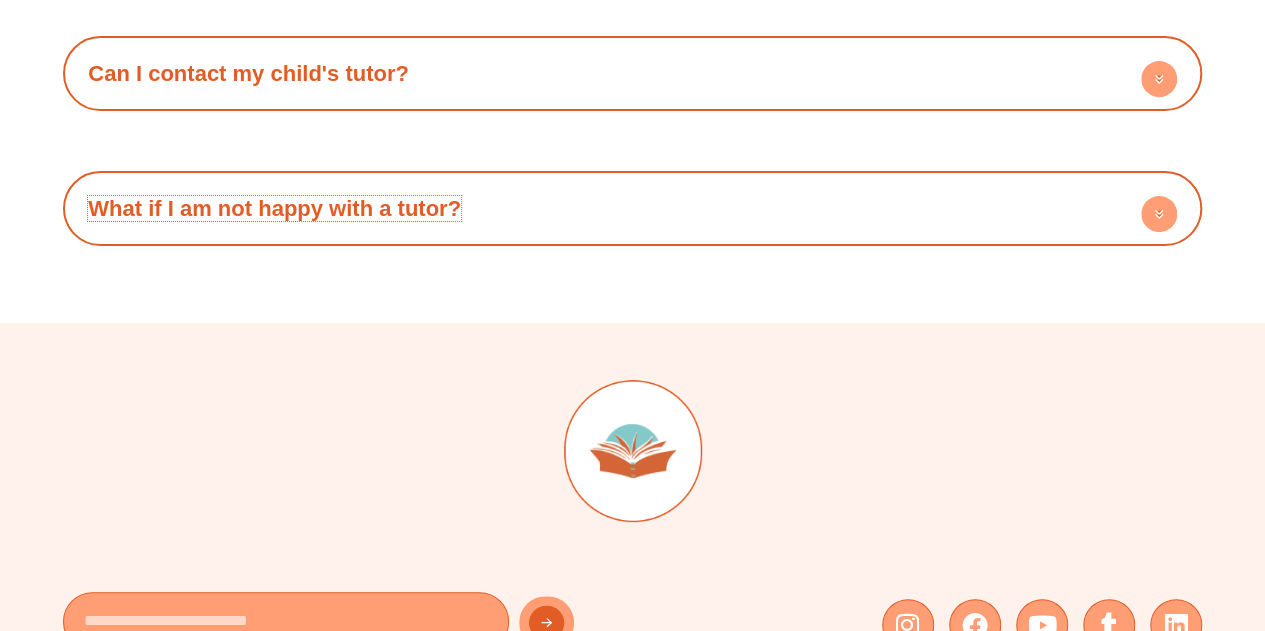 scroll, scrollTop: 3833, scrollLeft: 0, axis: vertical 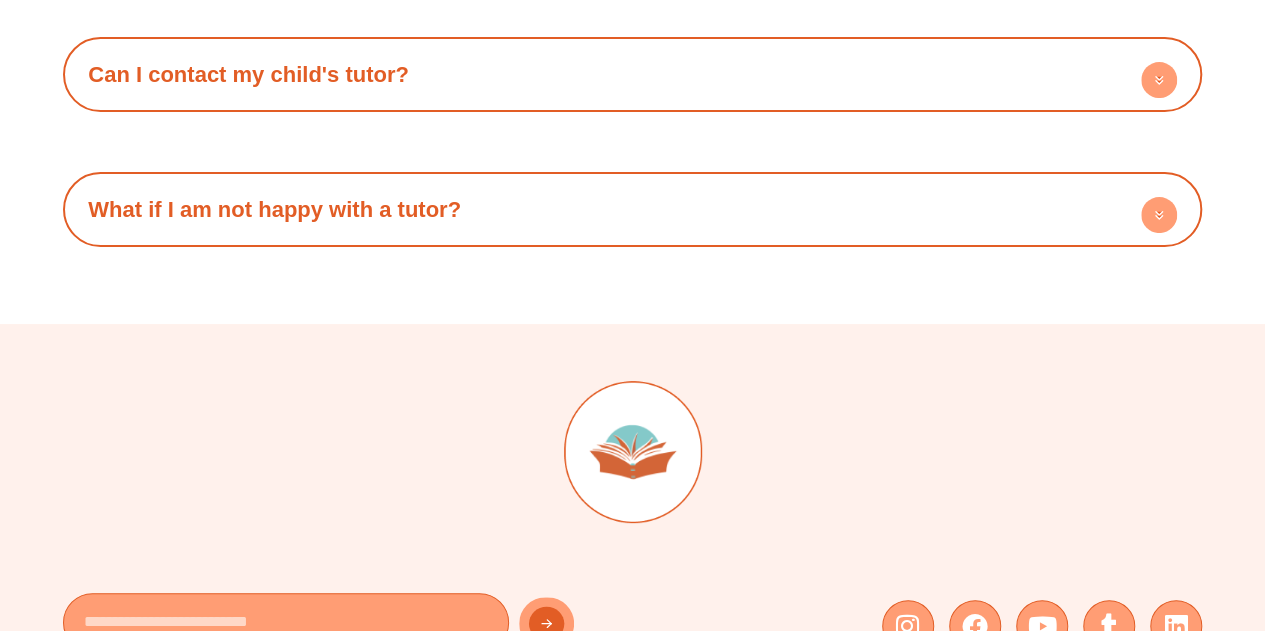 click on "What if I am not happy with a tutor?" at bounding box center (632, 209) 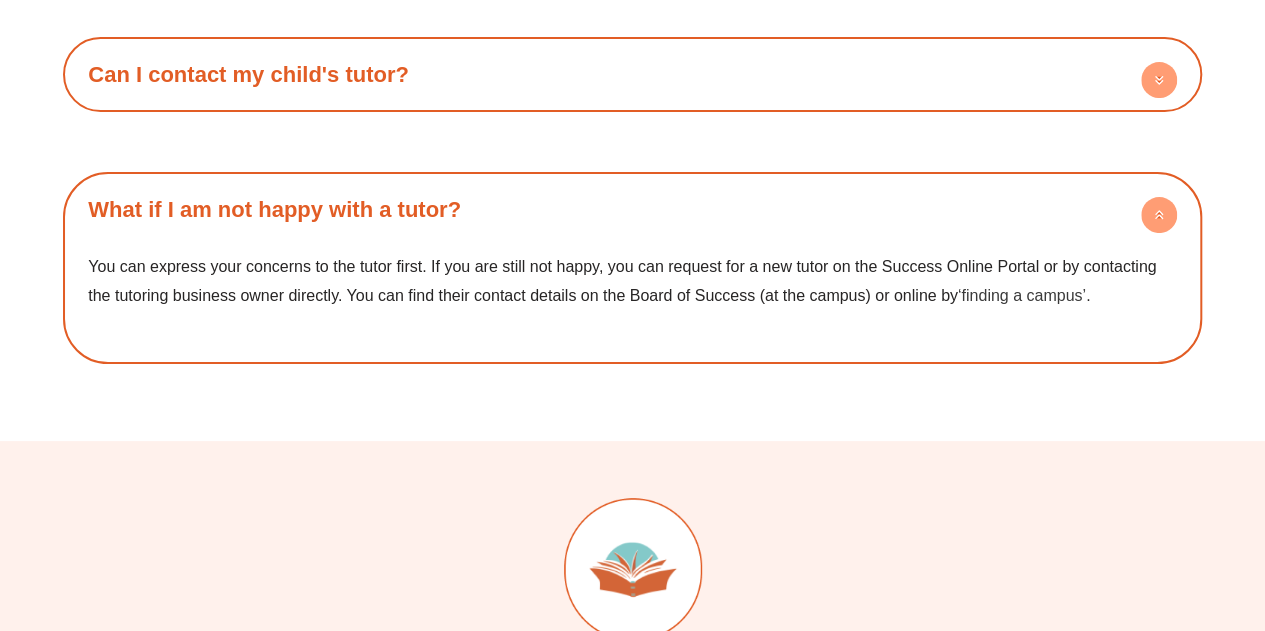 click on "‘finding a campus’" at bounding box center [1022, 295] 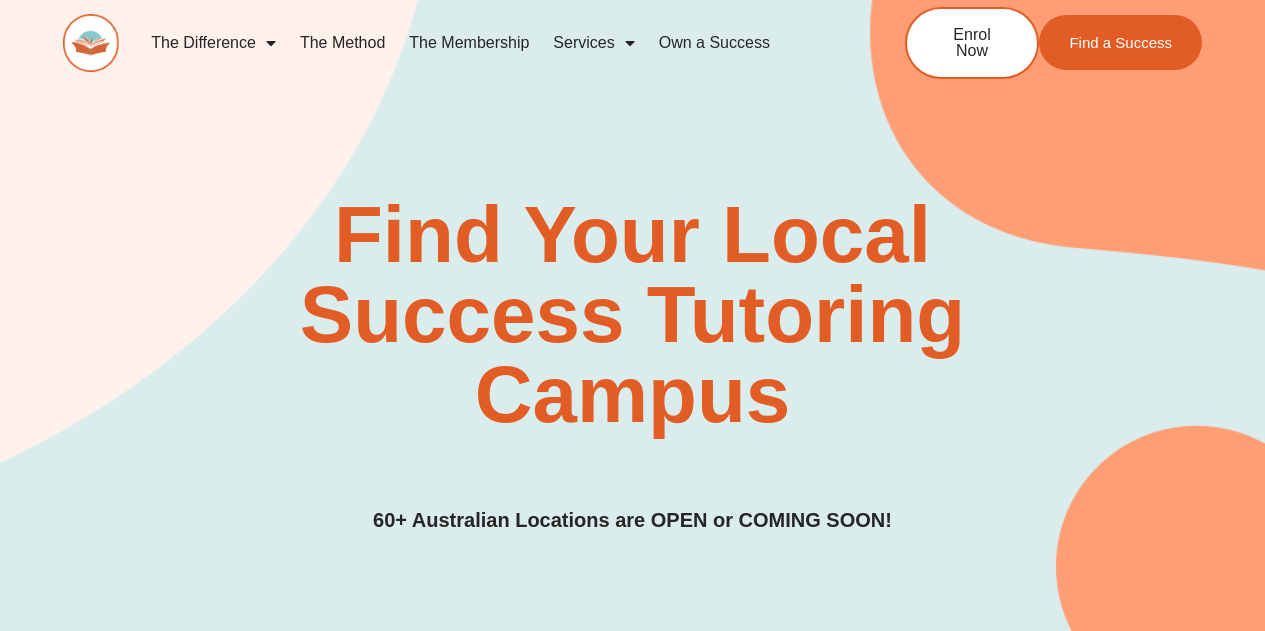 scroll, scrollTop: 479, scrollLeft: 0, axis: vertical 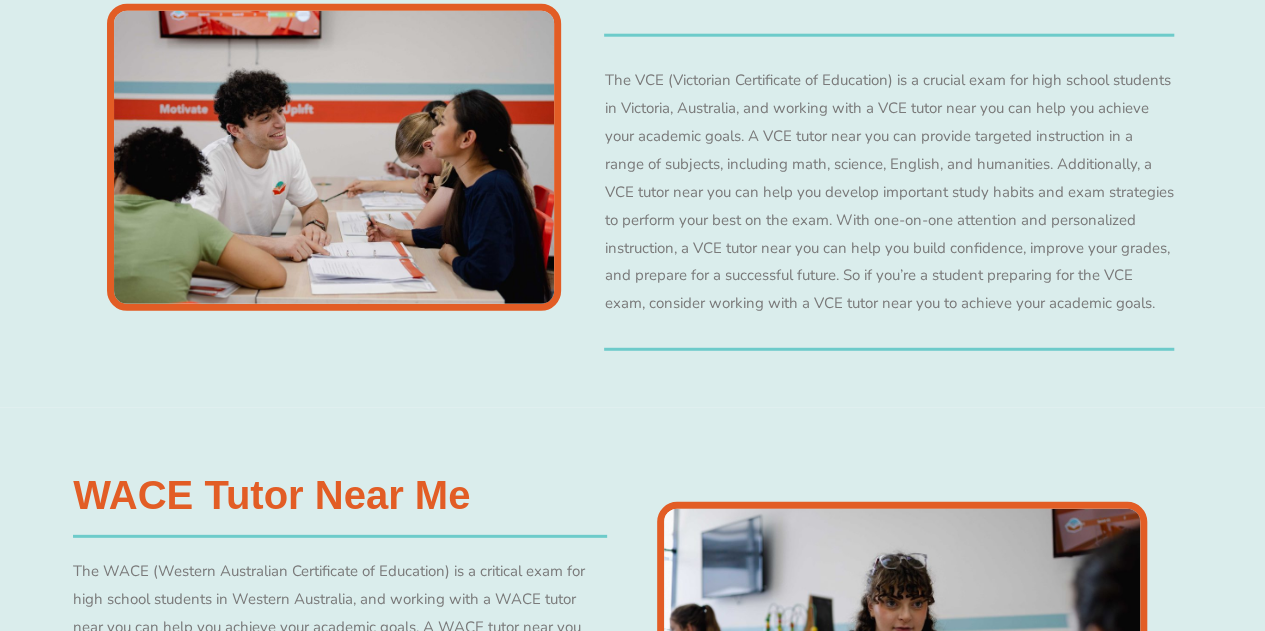 click at bounding box center [333, 157] 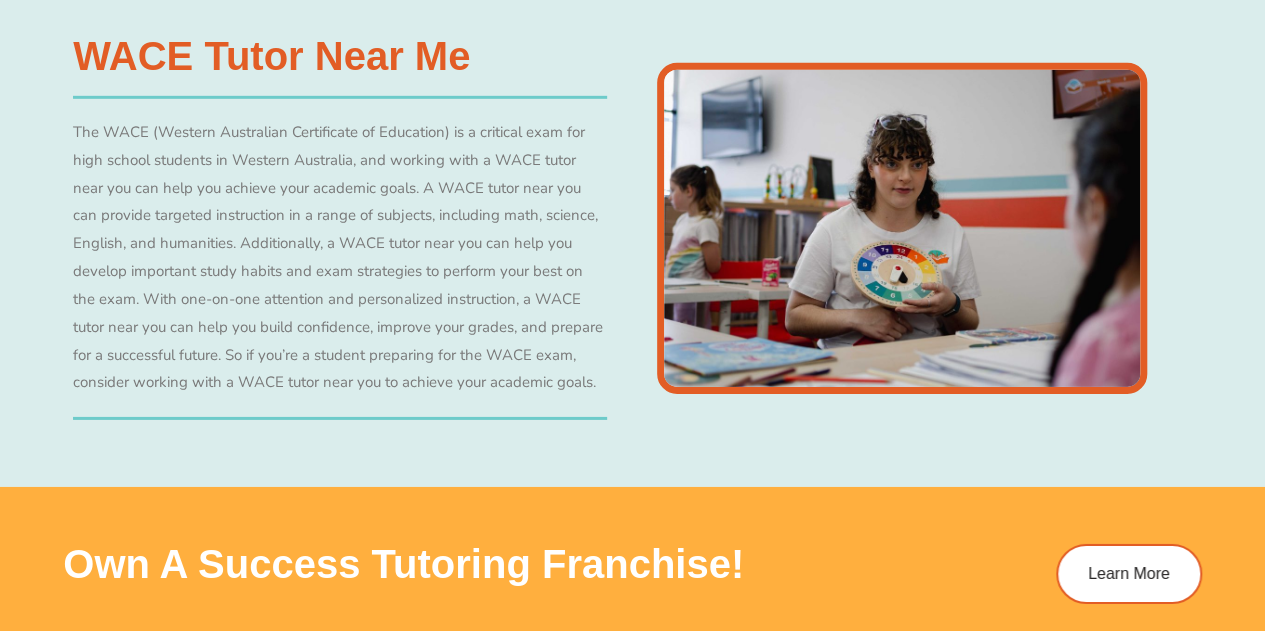 scroll, scrollTop: 6815, scrollLeft: 0, axis: vertical 